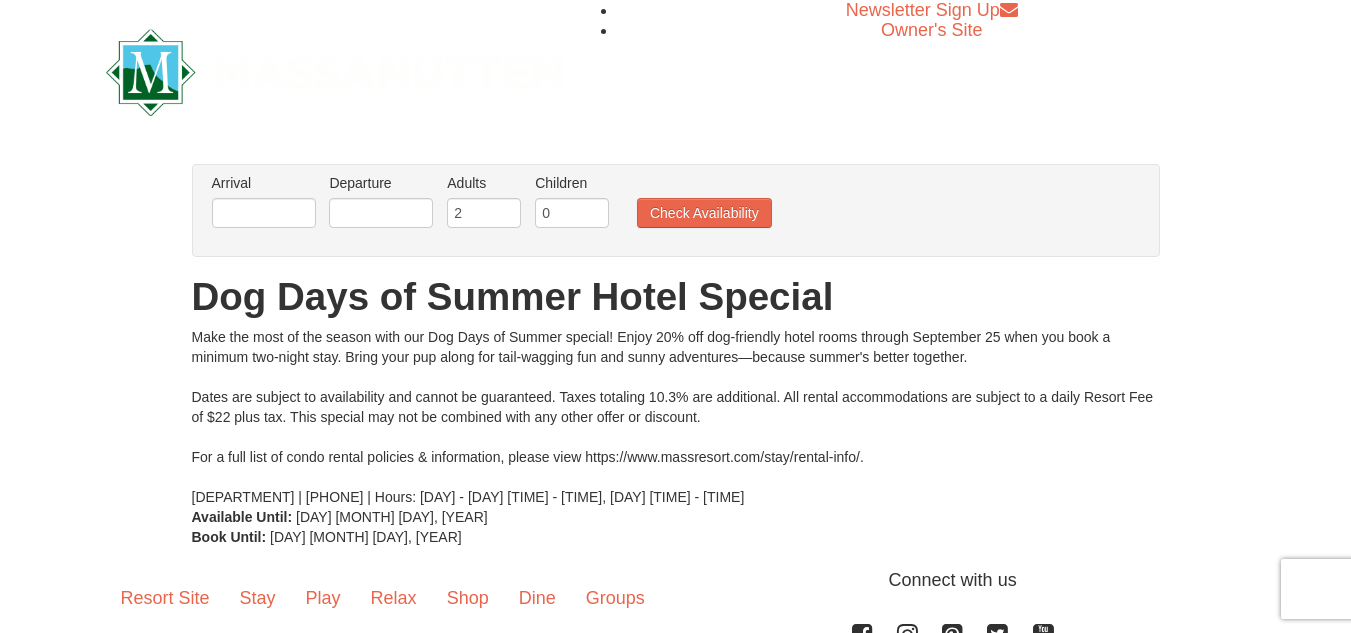 scroll, scrollTop: 0, scrollLeft: 0, axis: both 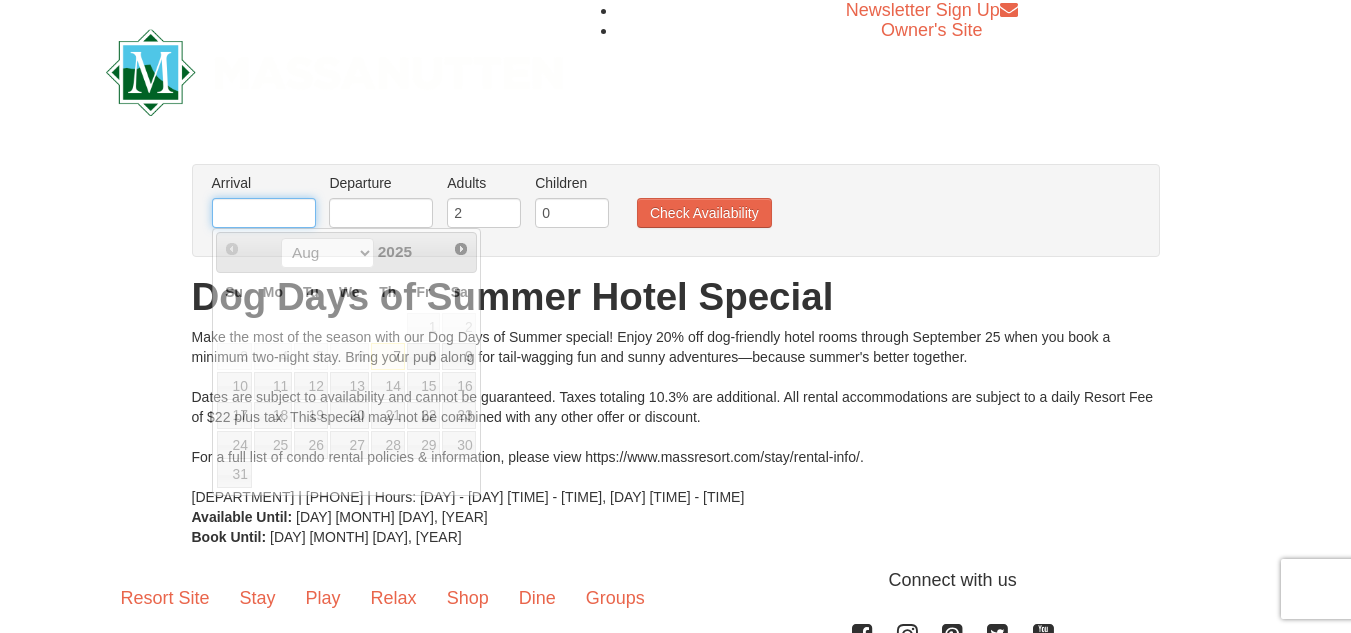 click at bounding box center [264, 213] 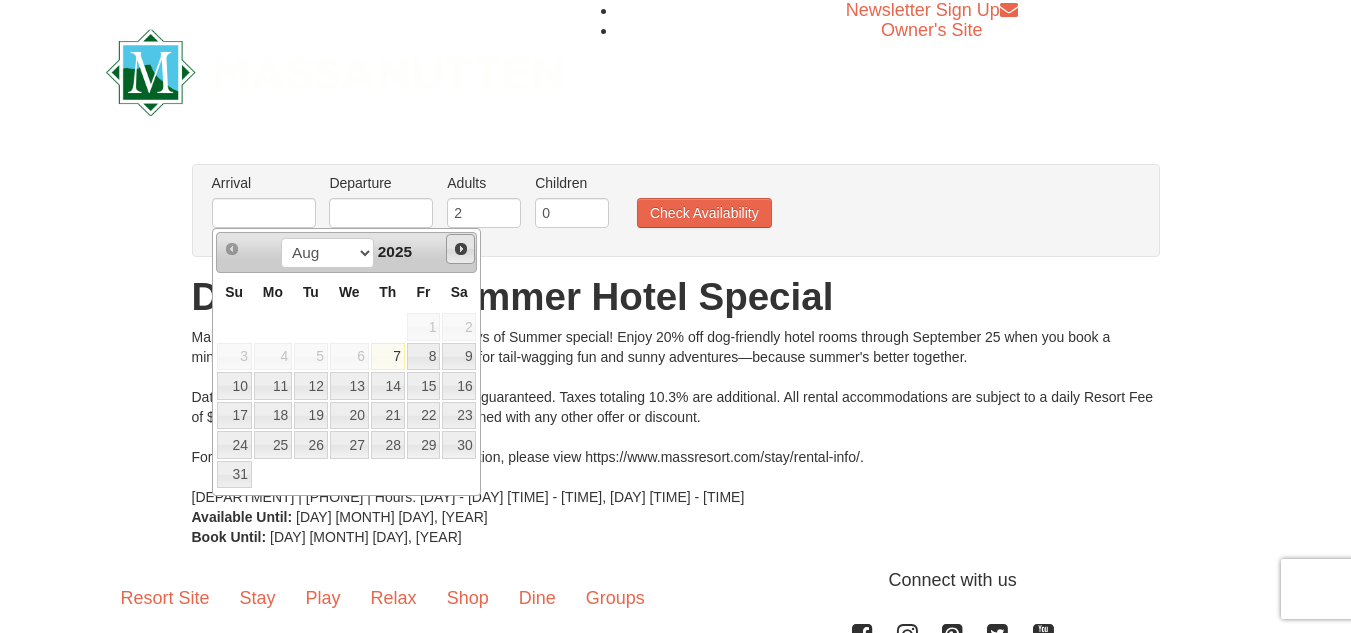 click on "Next" at bounding box center [461, 249] 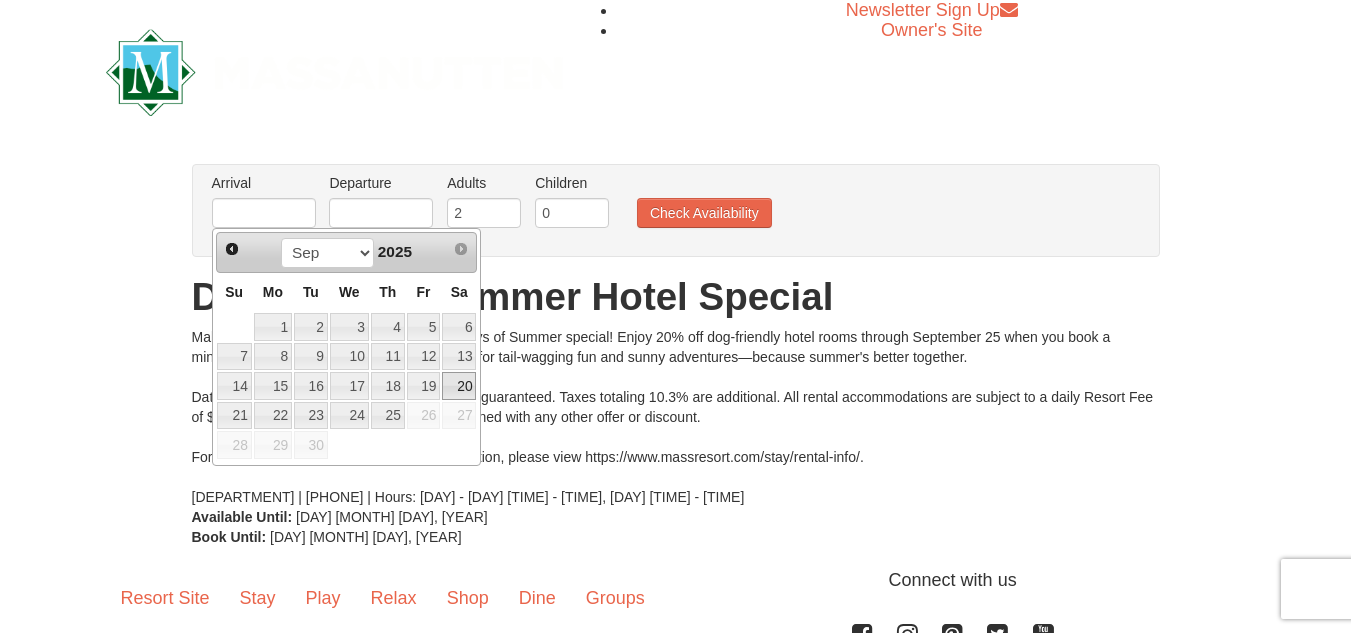 click on "20" at bounding box center [459, 386] 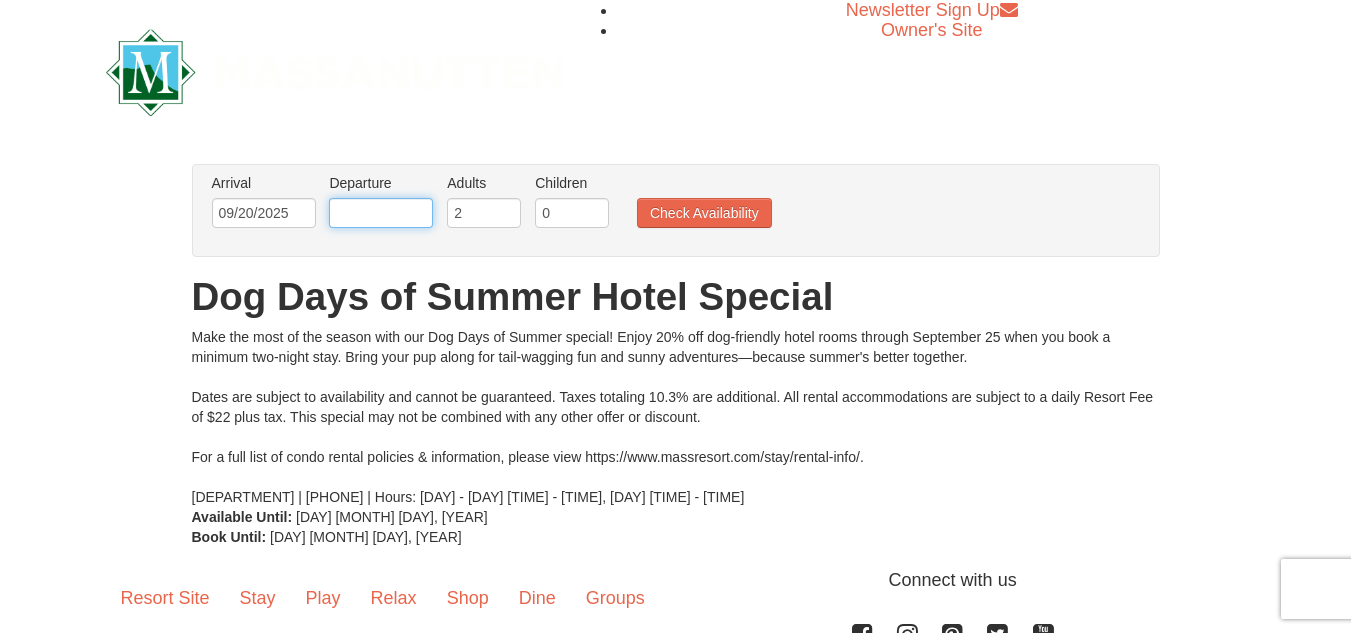 click at bounding box center [381, 213] 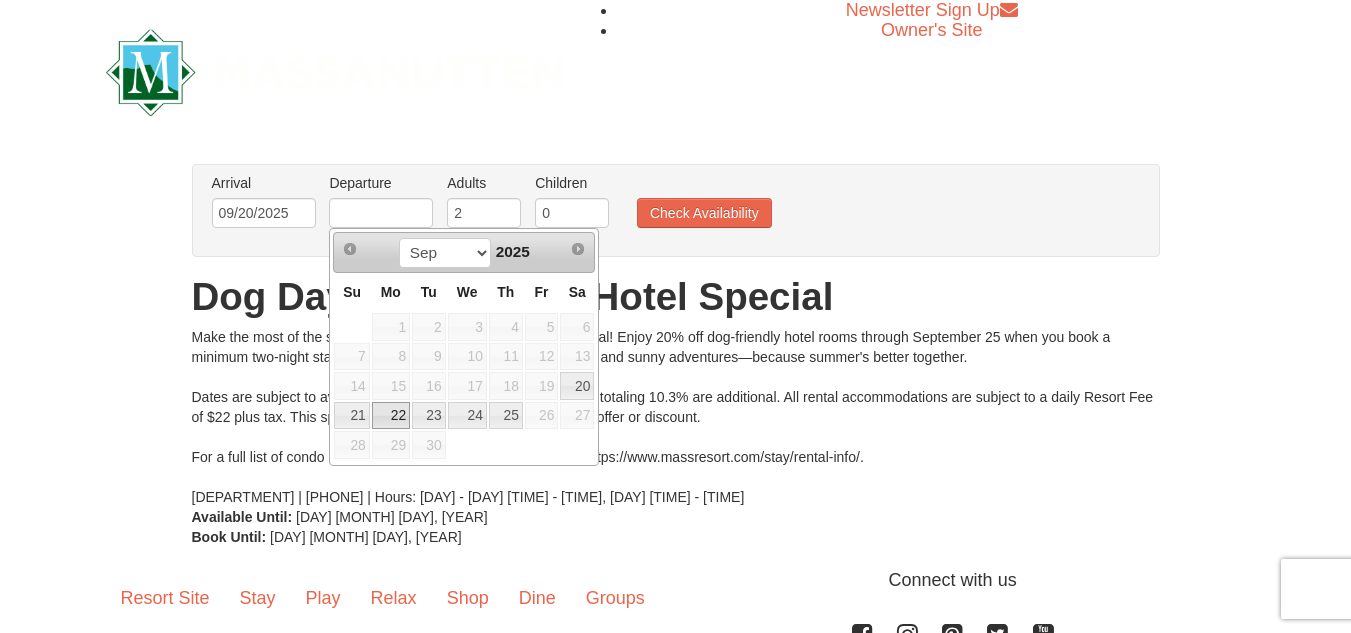 click on "22" at bounding box center [391, 416] 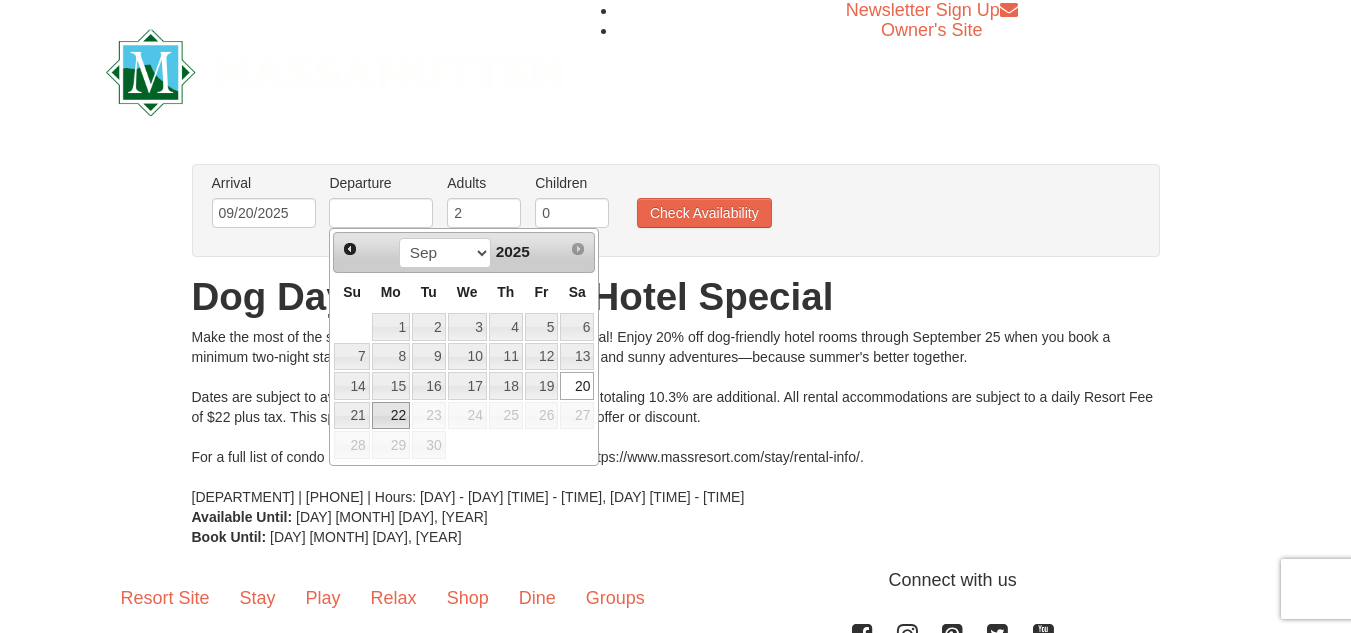 type on "[MM]/[DD]/[YYYY]" 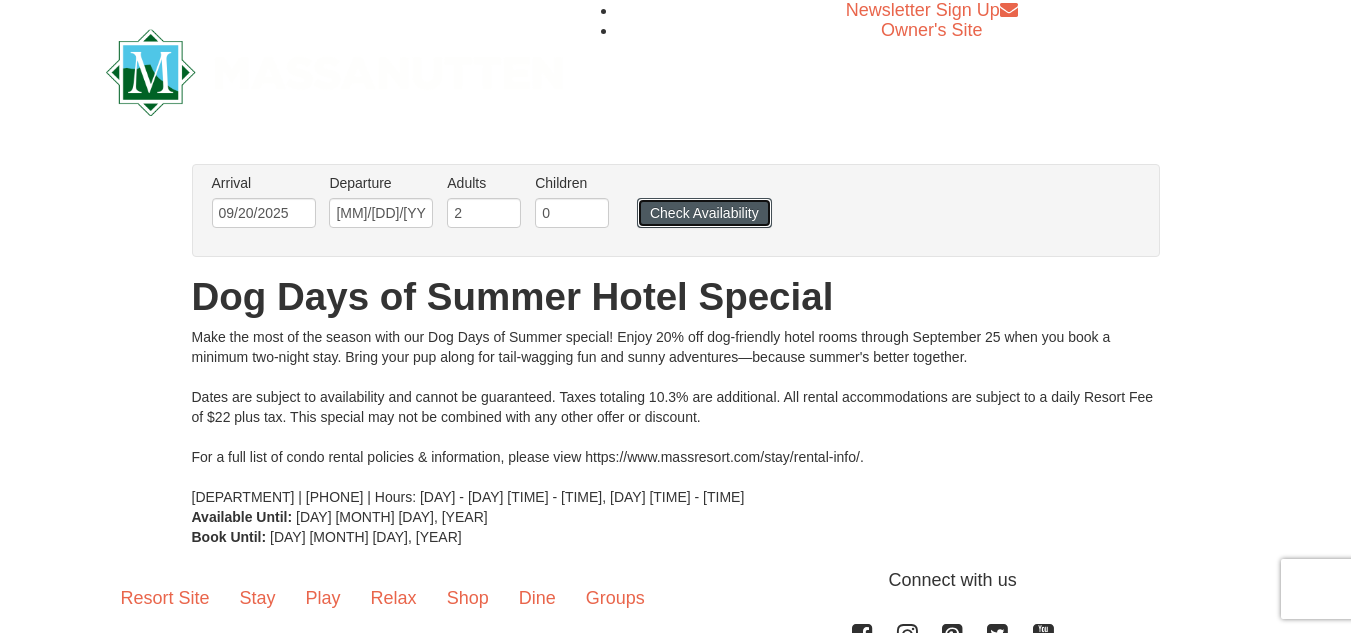 click on "Check Availability" at bounding box center [704, 213] 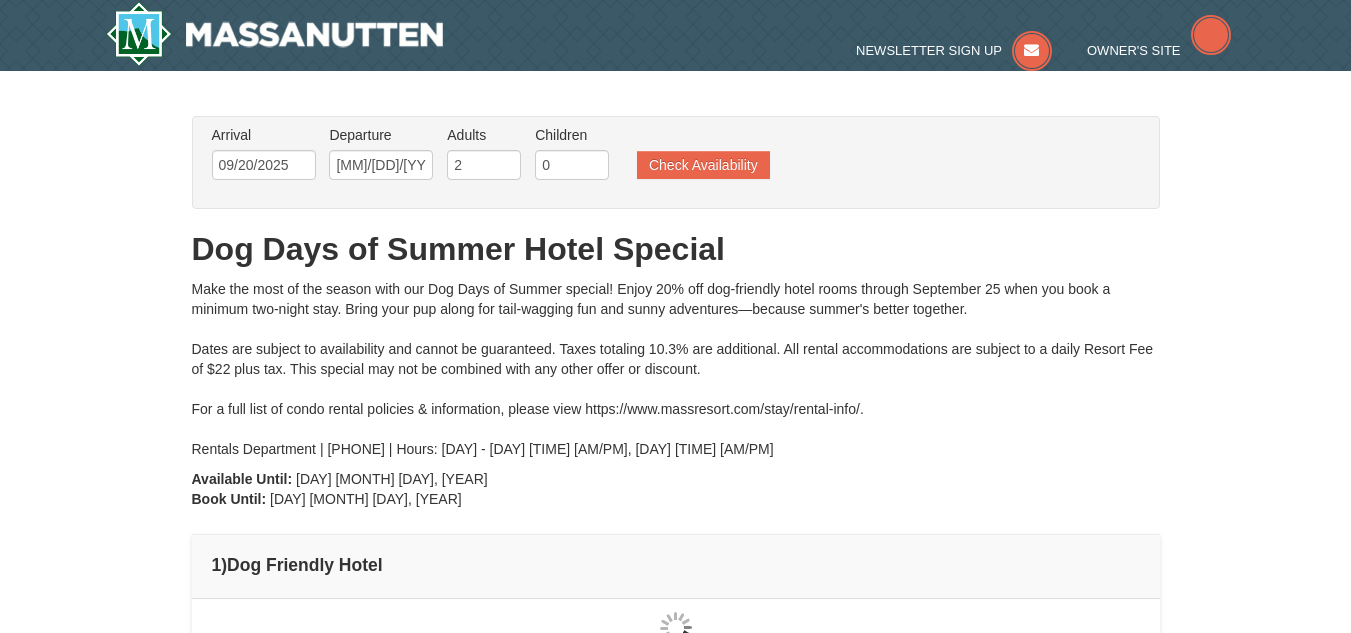 scroll, scrollTop: 0, scrollLeft: 0, axis: both 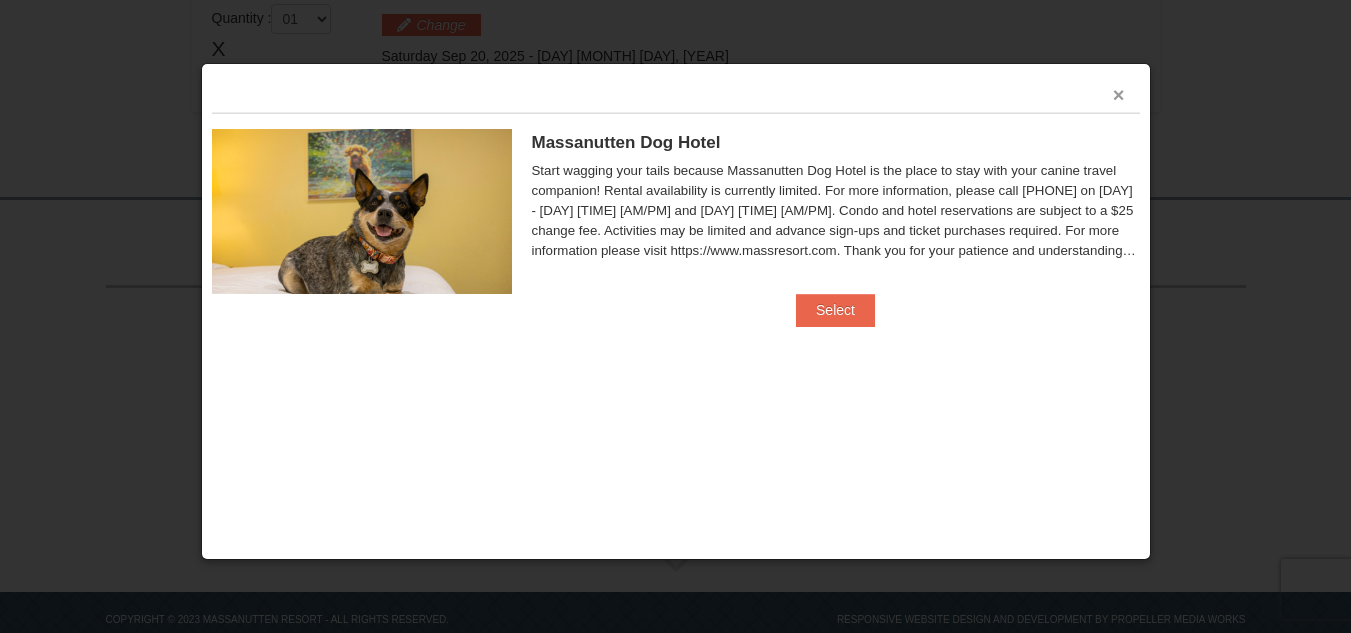 click on "×" at bounding box center [1119, 95] 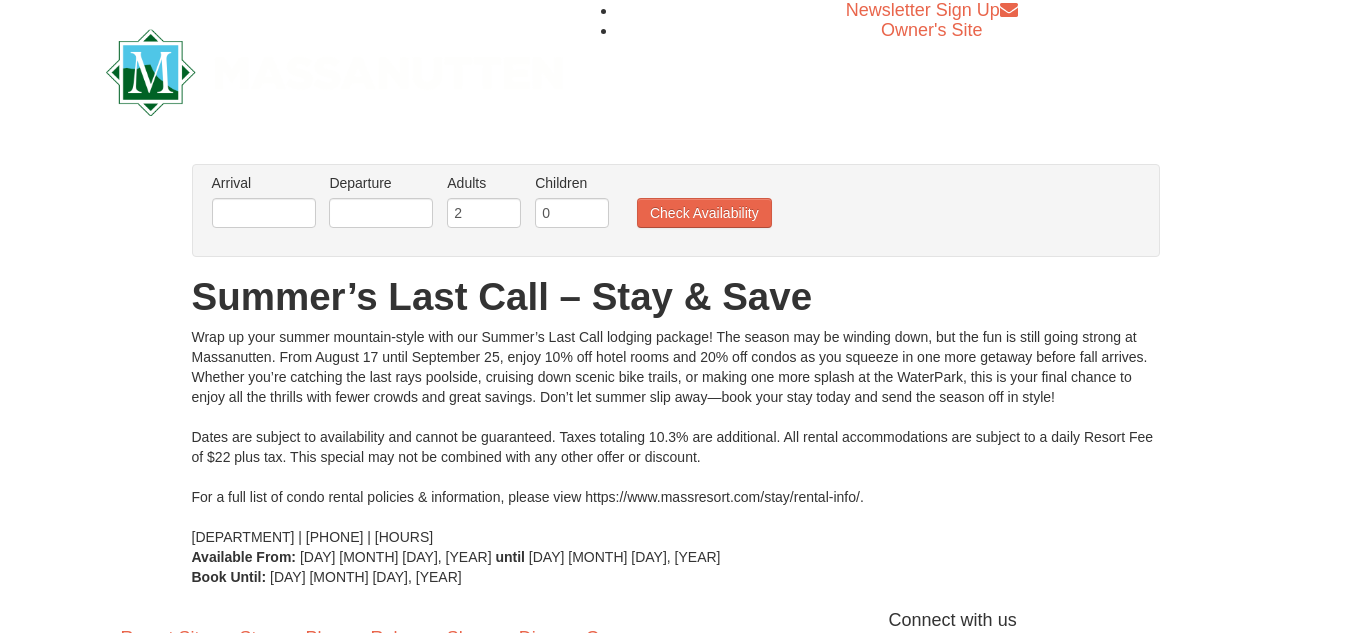 scroll, scrollTop: 0, scrollLeft: 0, axis: both 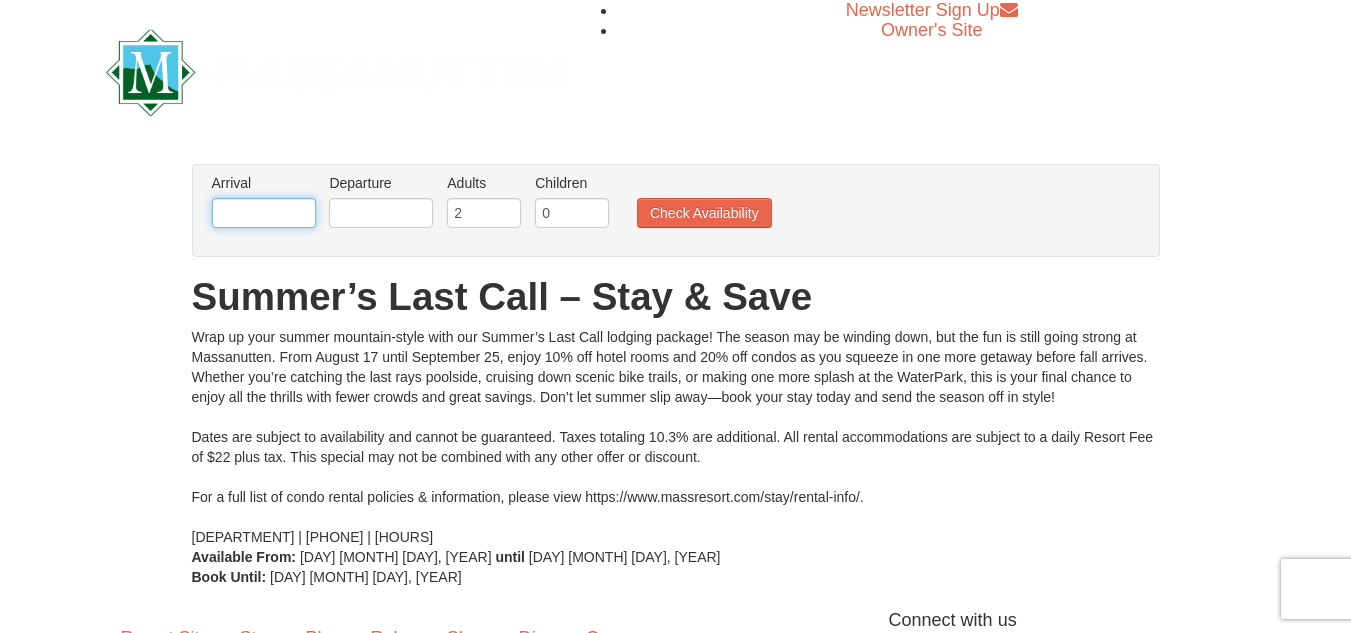 click at bounding box center [264, 213] 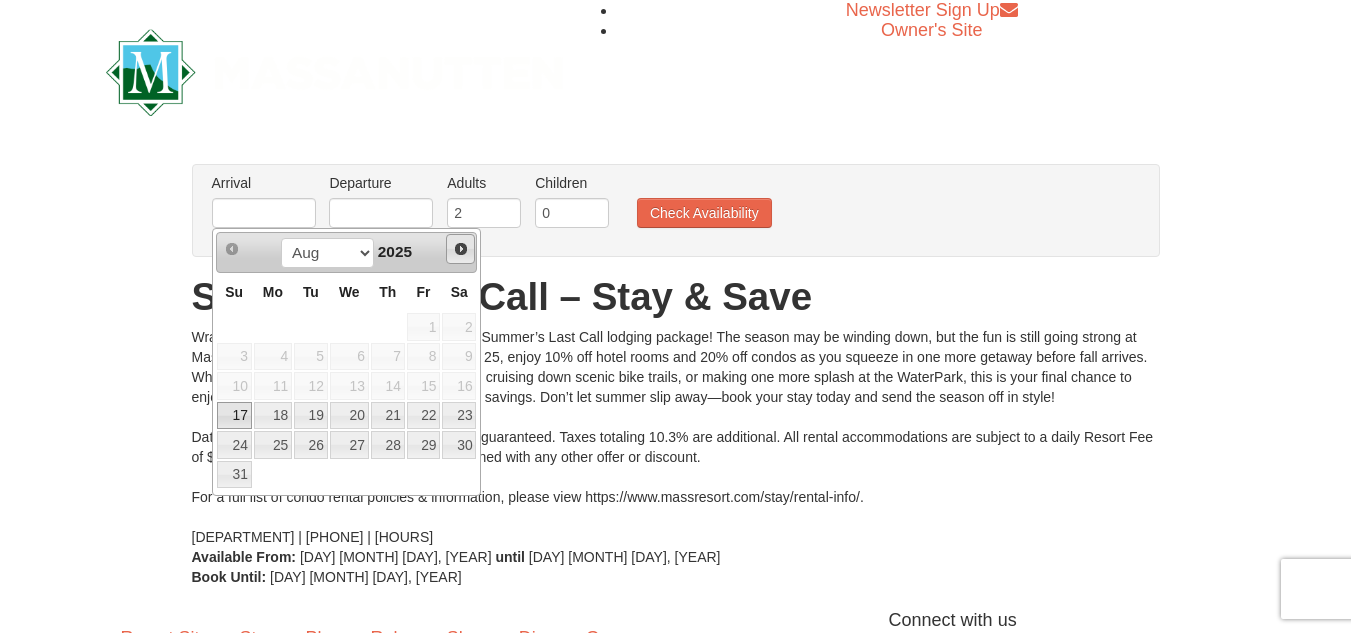 click on "Next" at bounding box center [461, 249] 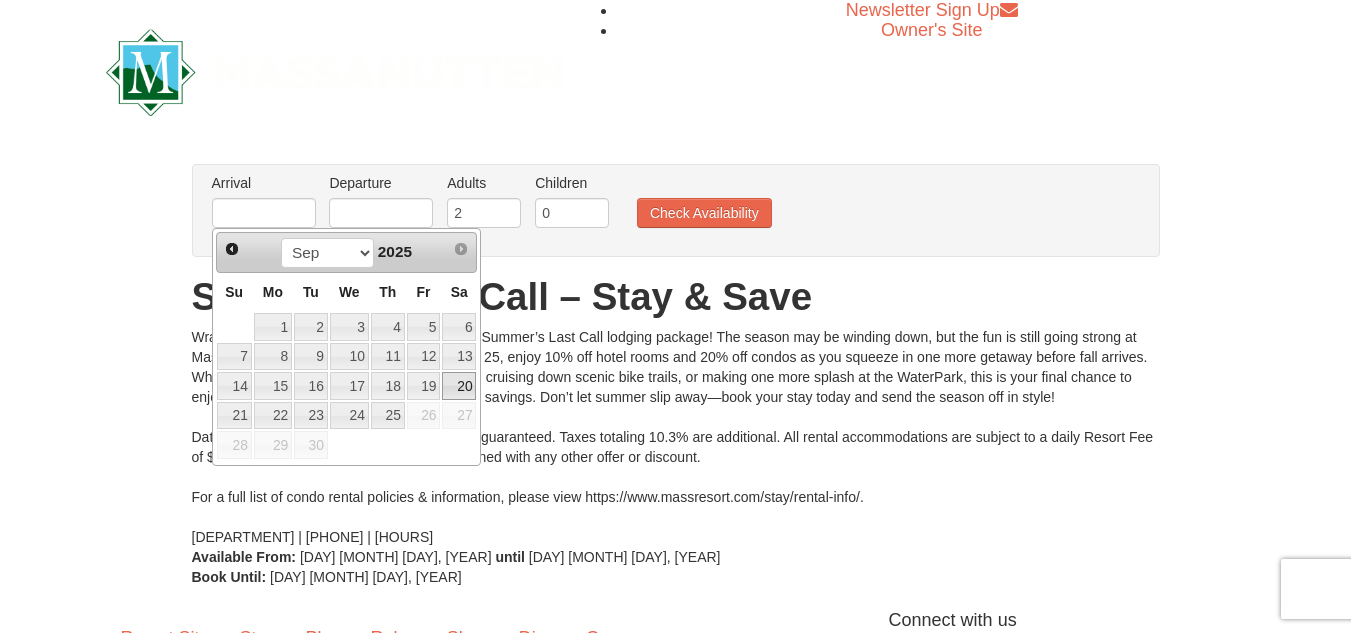 click on "20" at bounding box center [459, 386] 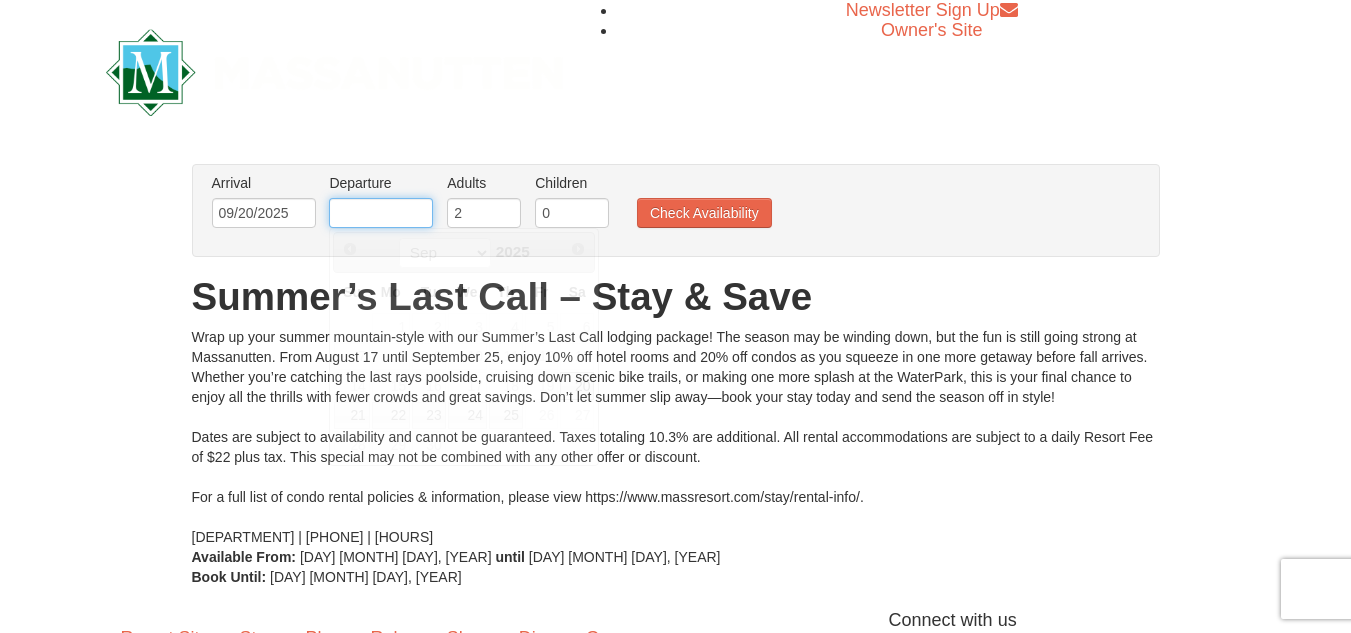 click at bounding box center [381, 213] 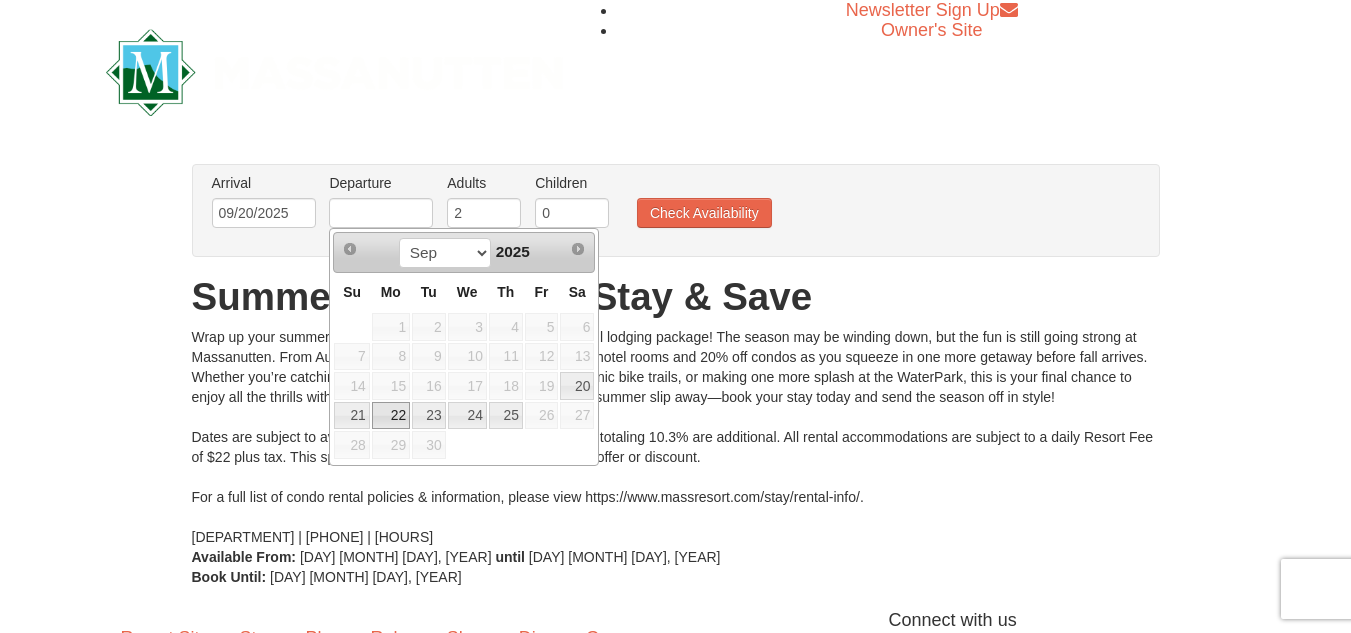 click on "22" at bounding box center [391, 416] 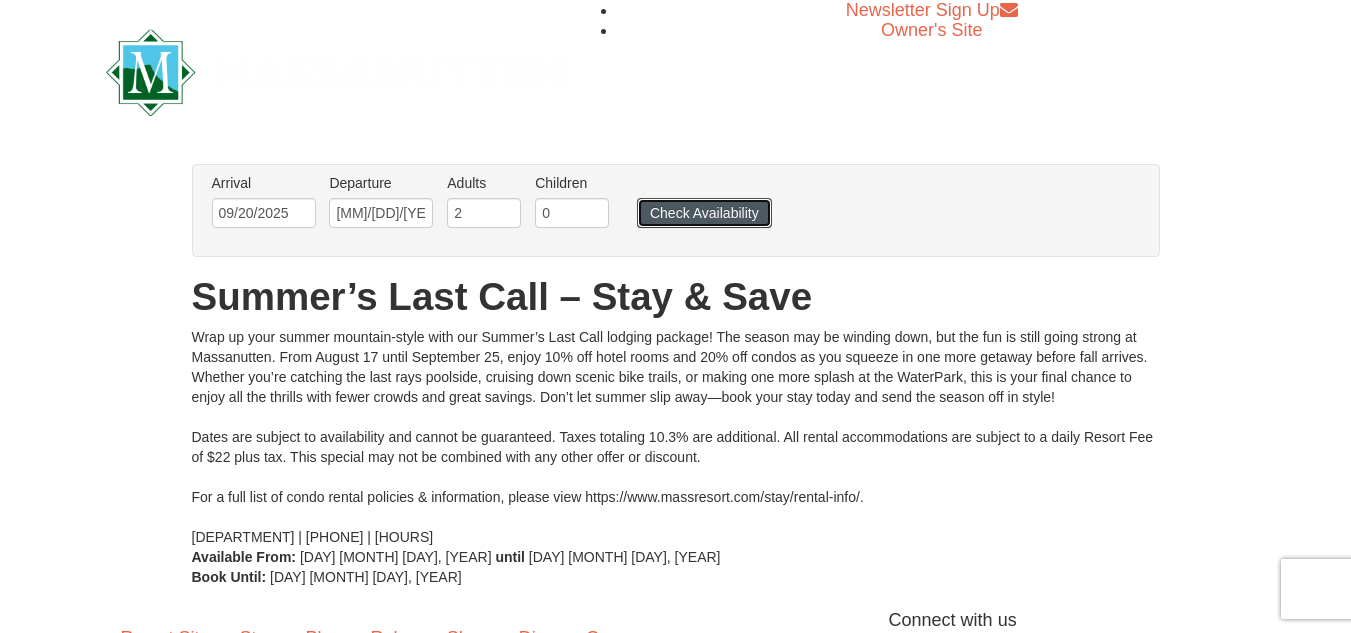 click on "Check Availability" at bounding box center (704, 213) 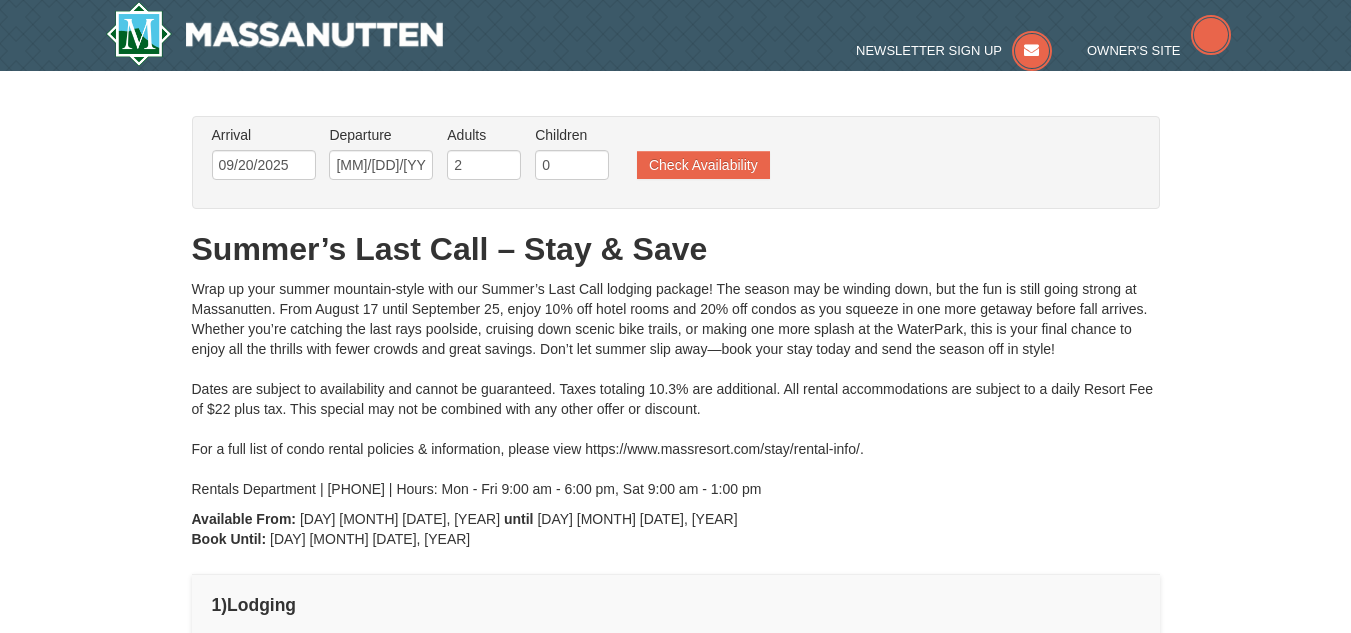 scroll, scrollTop: 0, scrollLeft: 0, axis: both 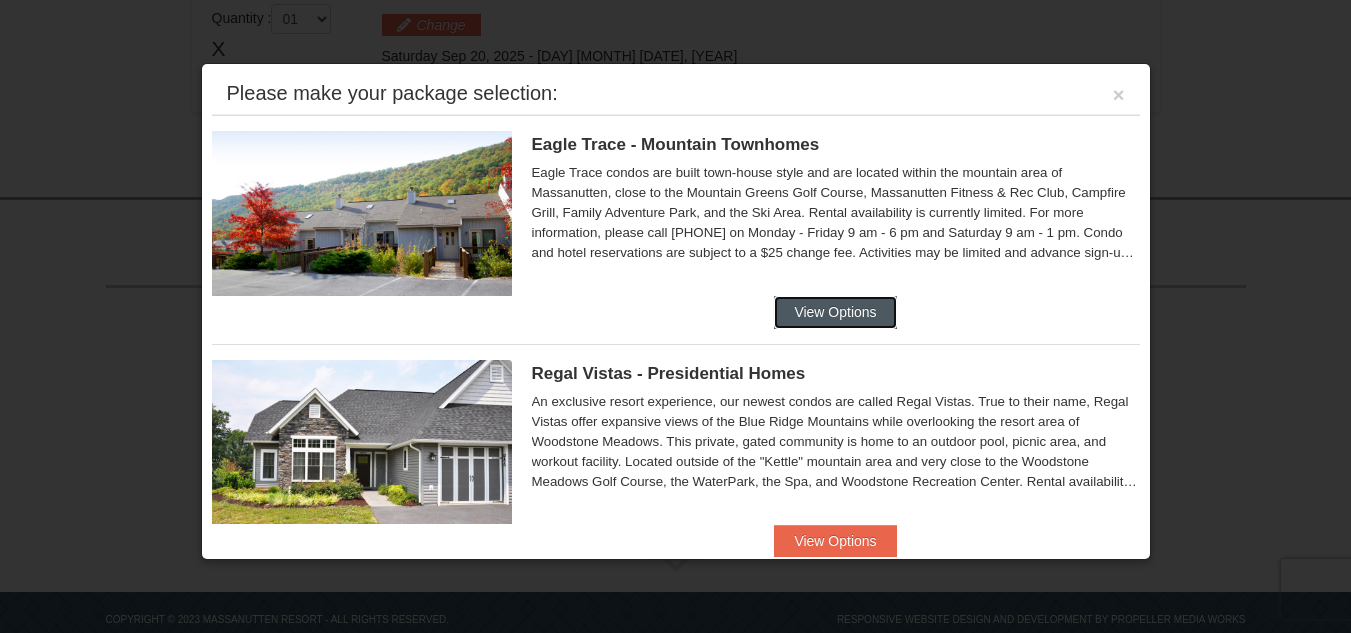 click on "View Options" at bounding box center [835, 312] 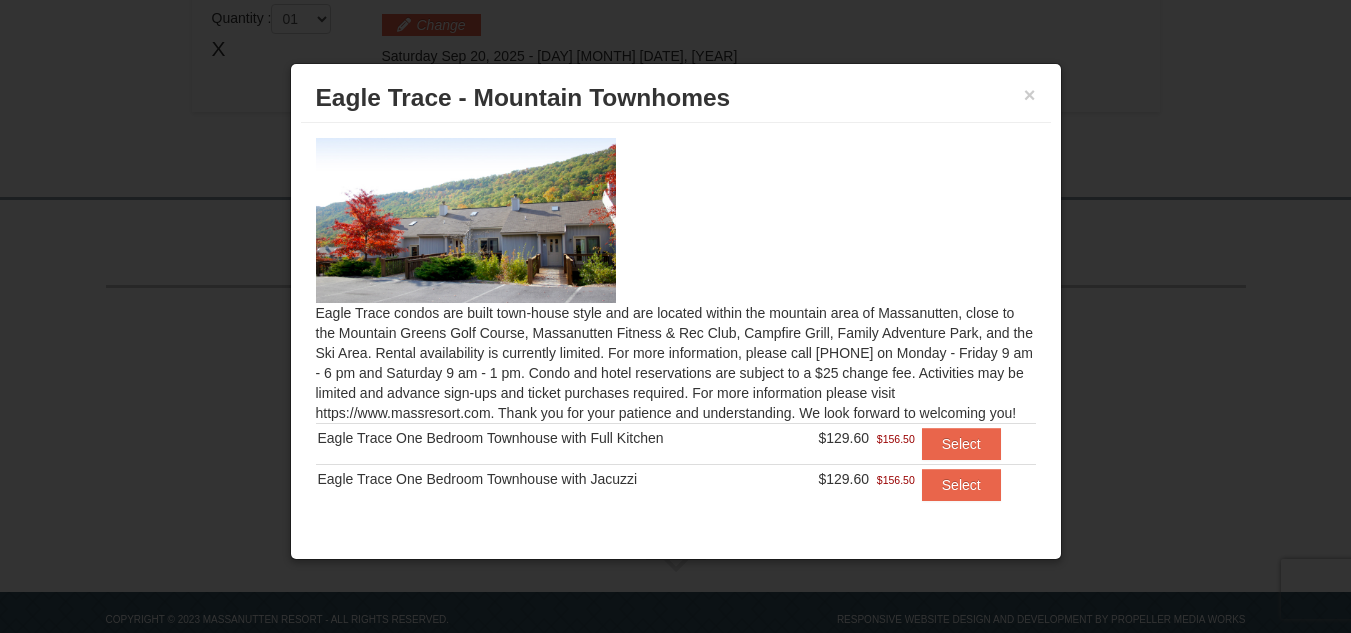 scroll, scrollTop: 31, scrollLeft: 0, axis: vertical 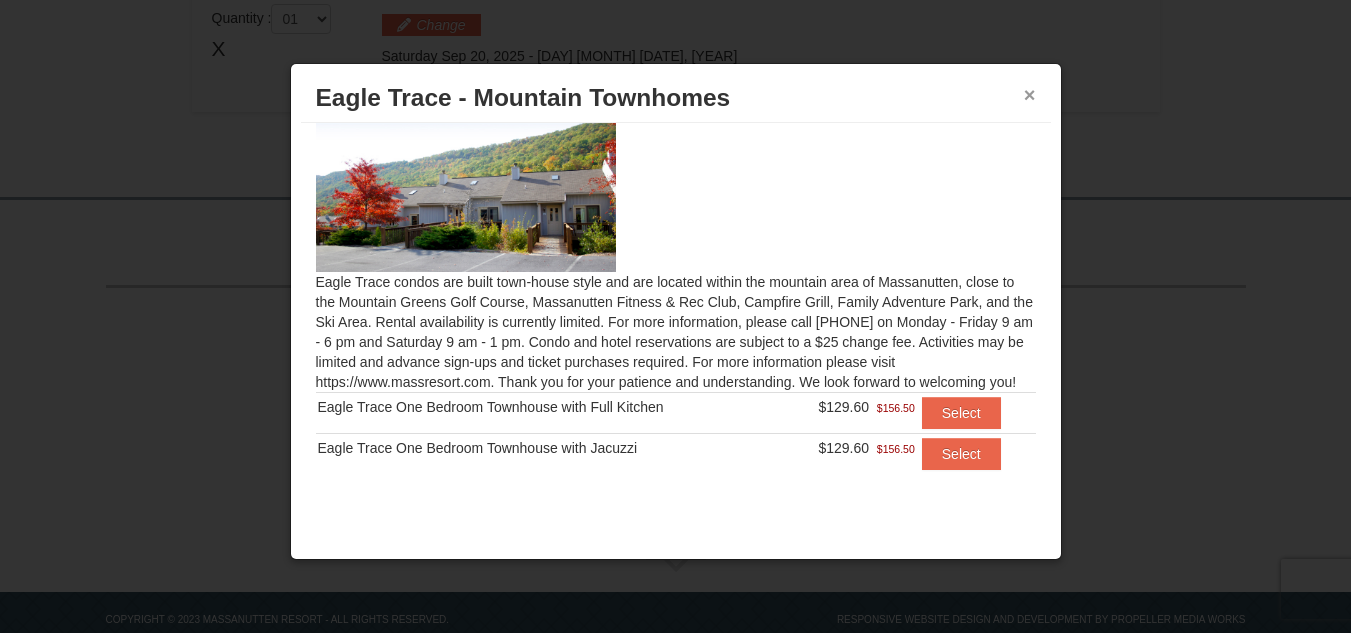 click on "×" at bounding box center (1030, 95) 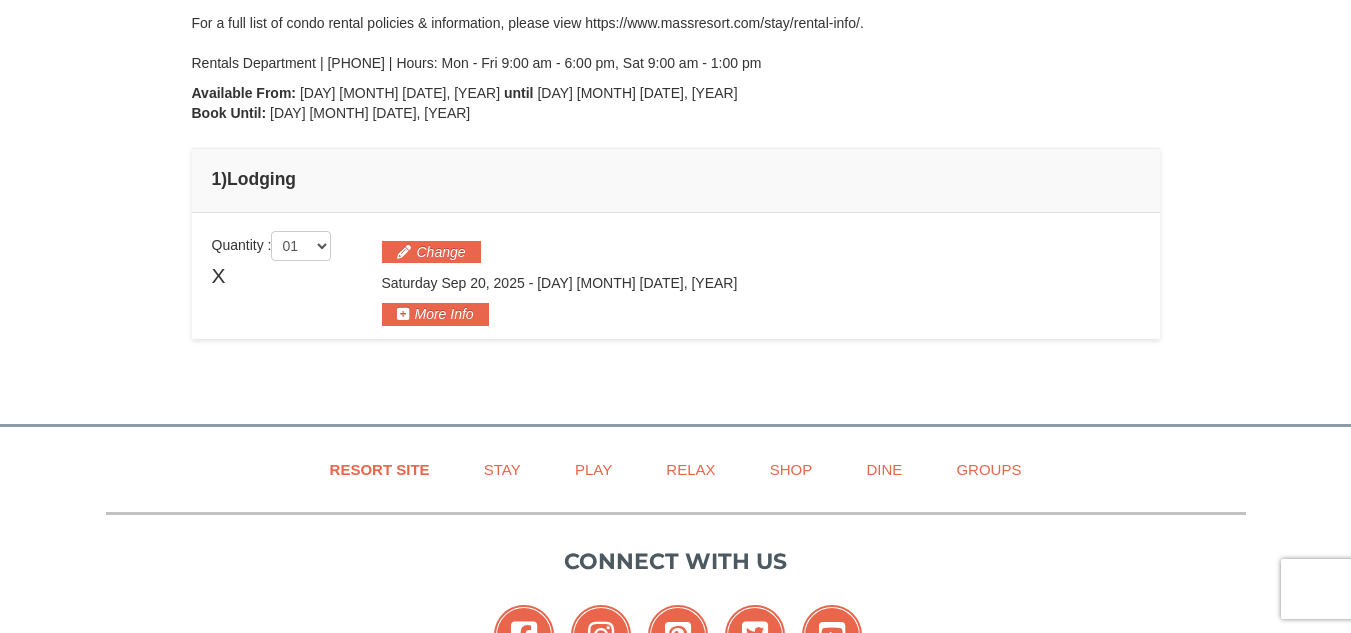 scroll, scrollTop: 345, scrollLeft: 0, axis: vertical 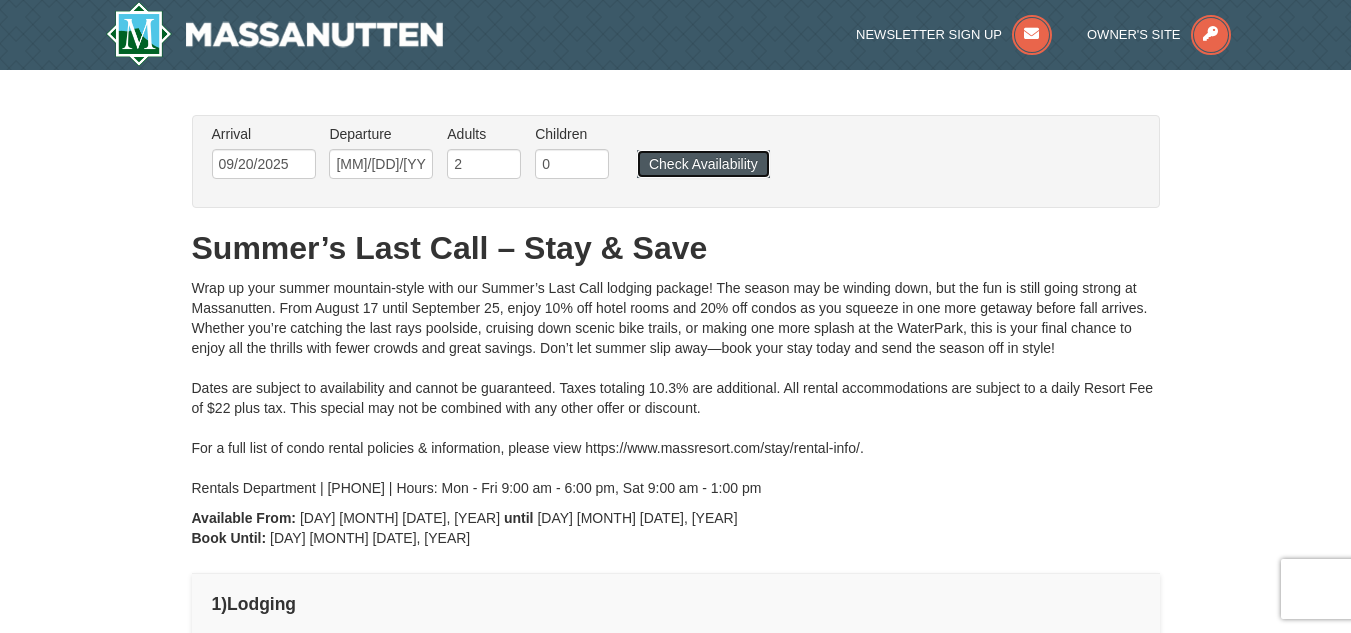 click on "Check Availability" at bounding box center [703, 164] 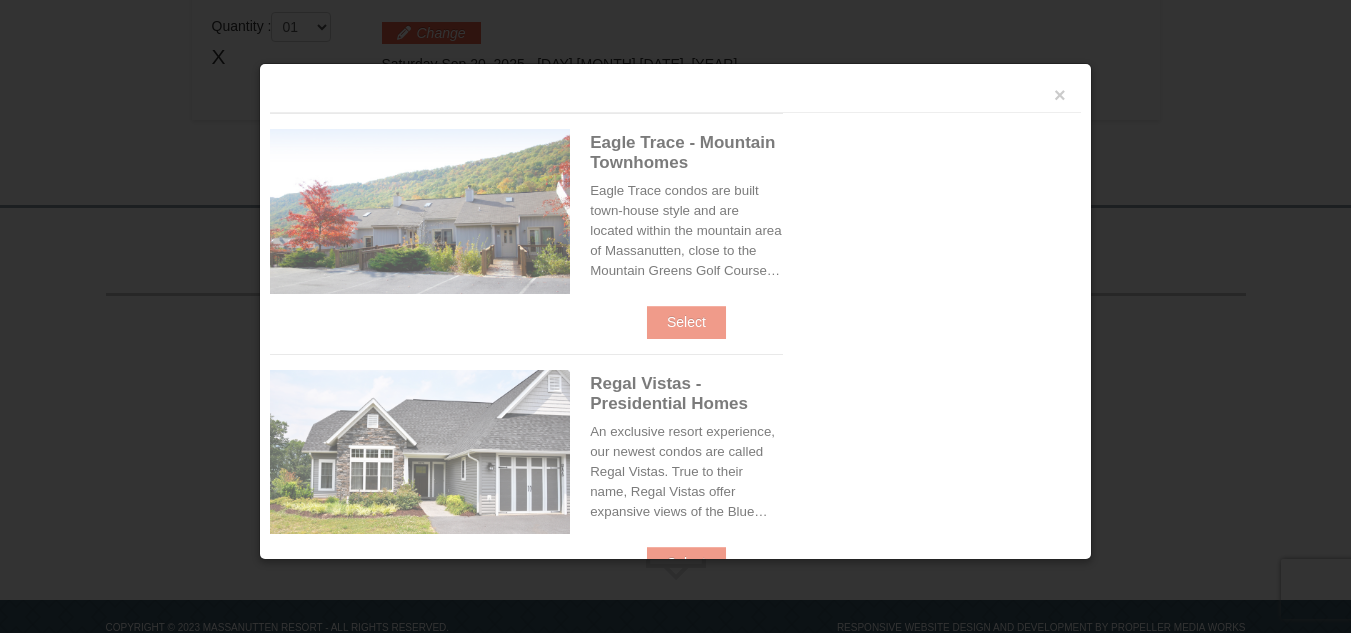 scroll, scrollTop: 652, scrollLeft: 0, axis: vertical 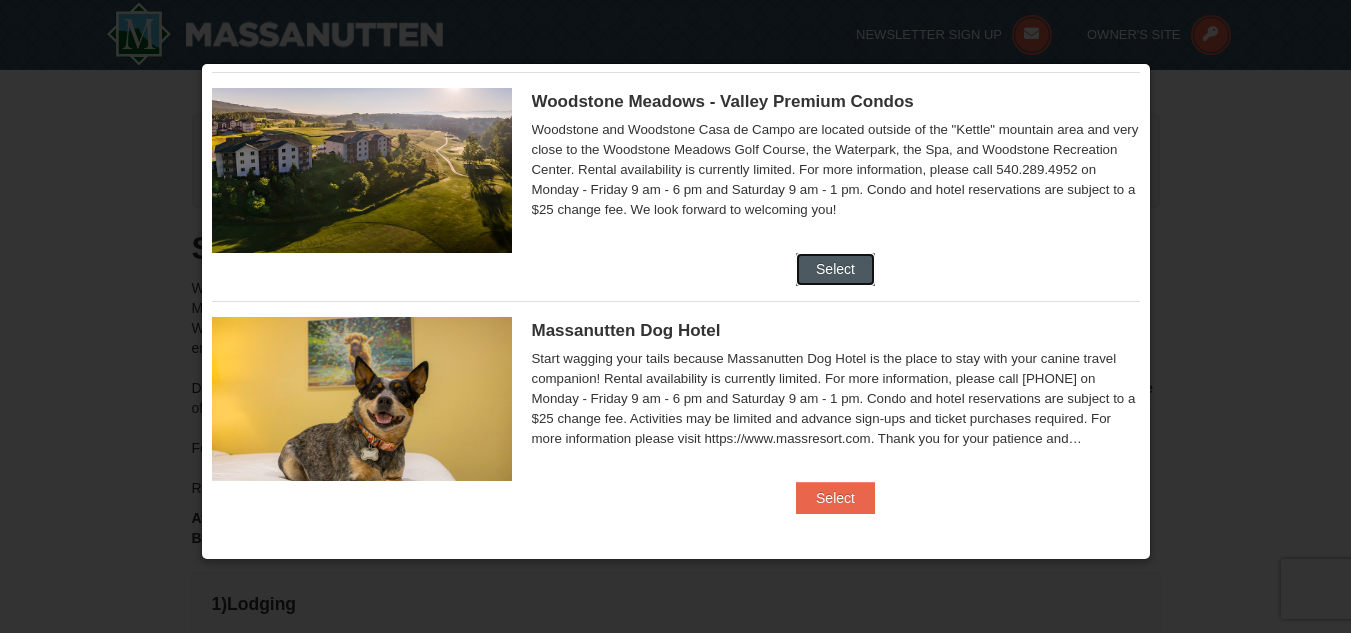 click on "Select" at bounding box center [835, 269] 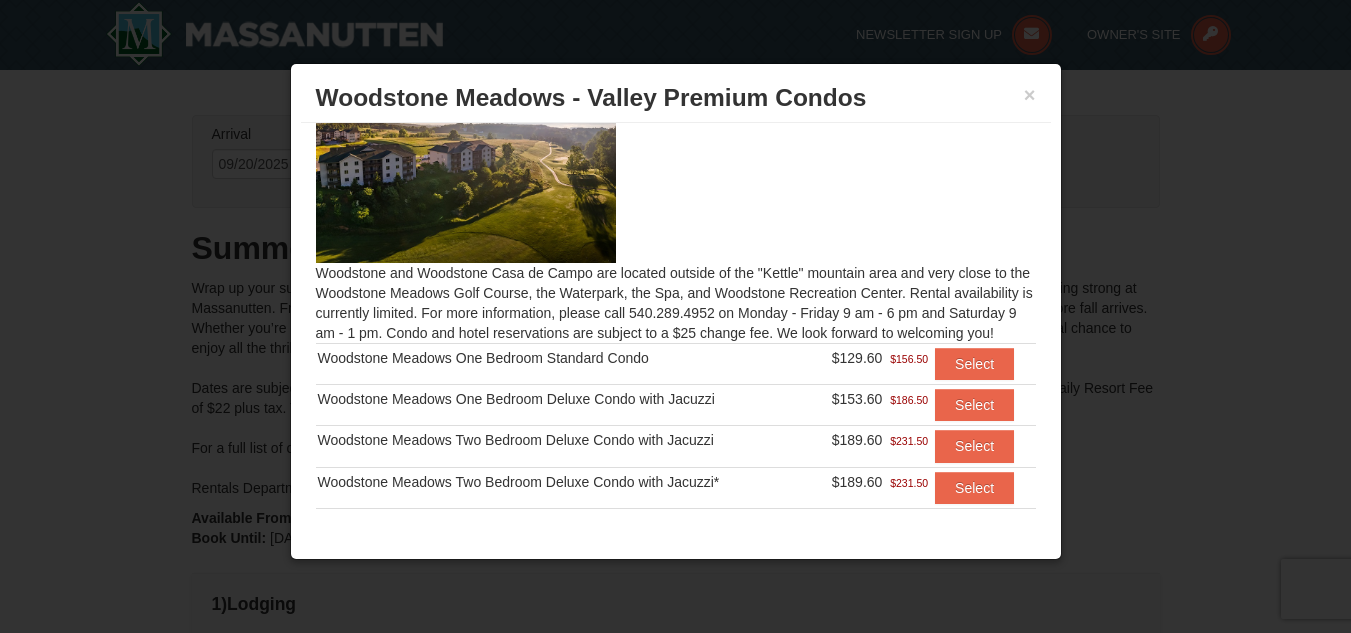 scroll, scrollTop: 80, scrollLeft: 0, axis: vertical 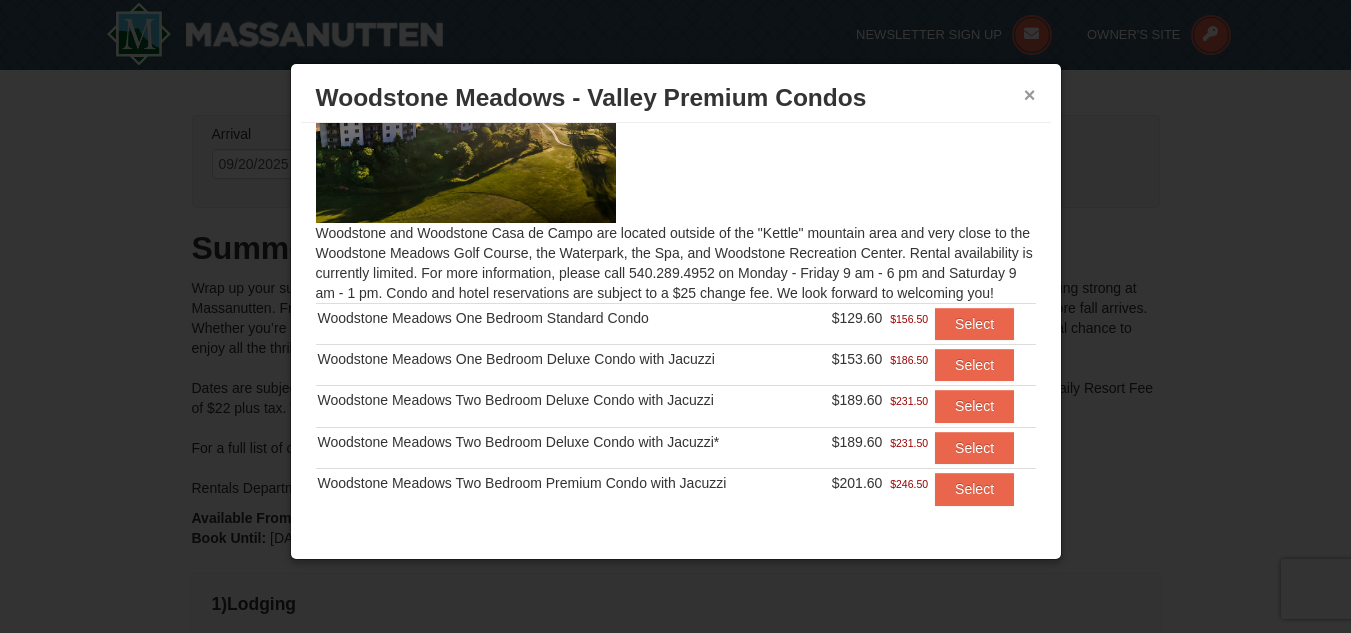 click on "×" at bounding box center (1030, 95) 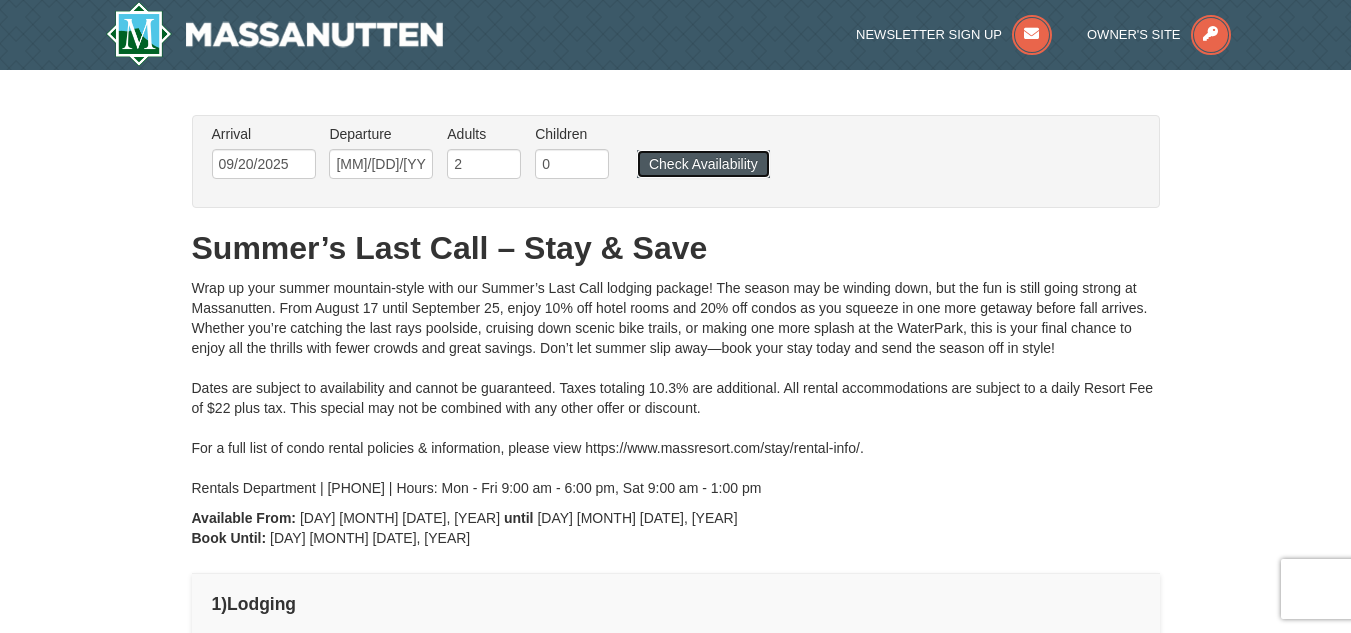 click on "Check Availability" at bounding box center (703, 164) 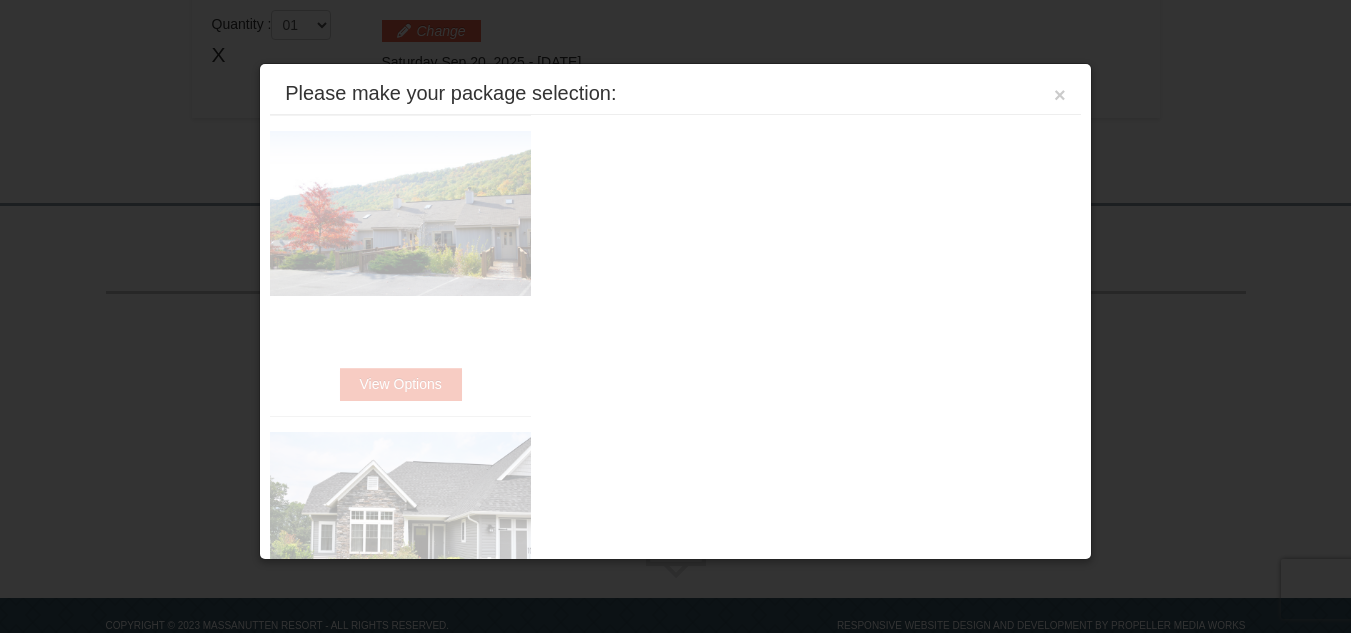 scroll, scrollTop: 652, scrollLeft: 0, axis: vertical 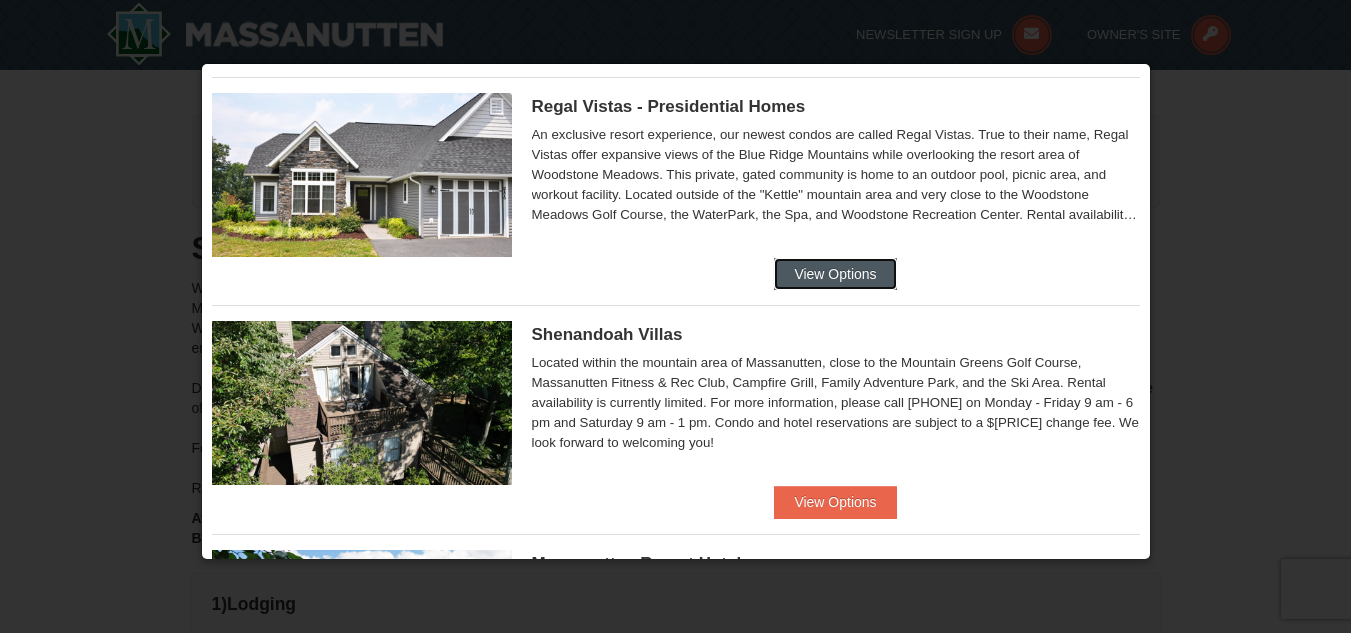 click on "View Options" at bounding box center [835, 274] 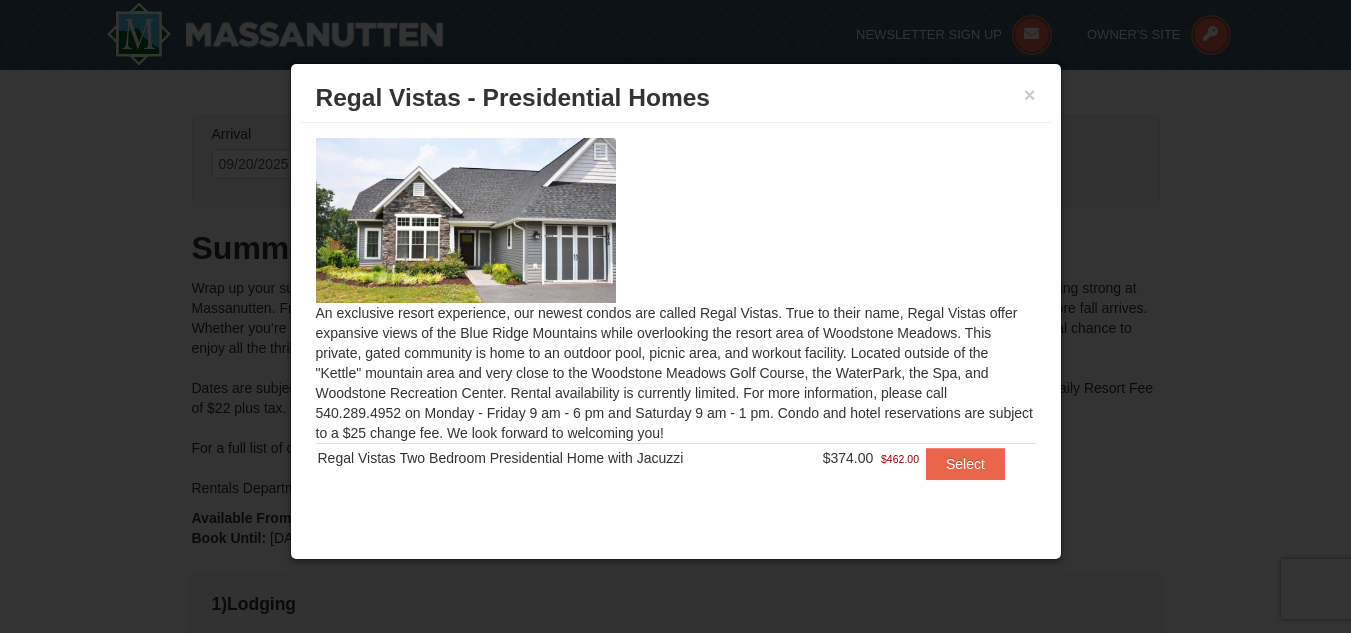 scroll, scrollTop: 10, scrollLeft: 0, axis: vertical 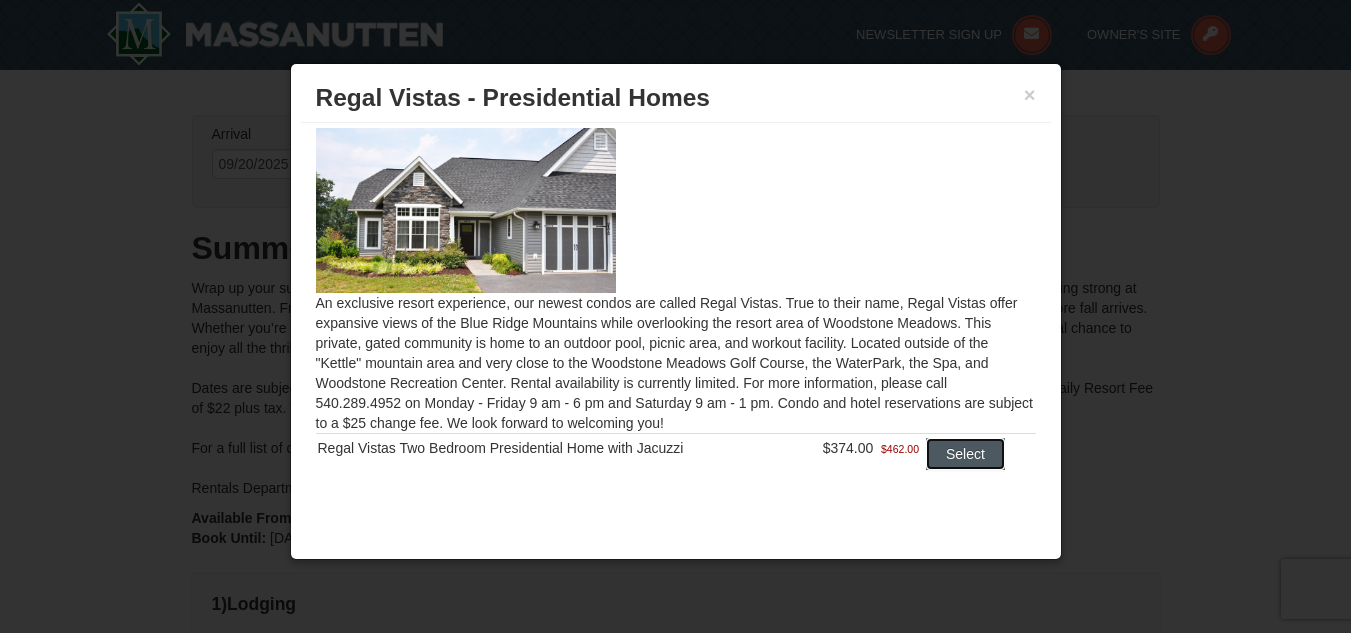 click on "Select" at bounding box center (965, 454) 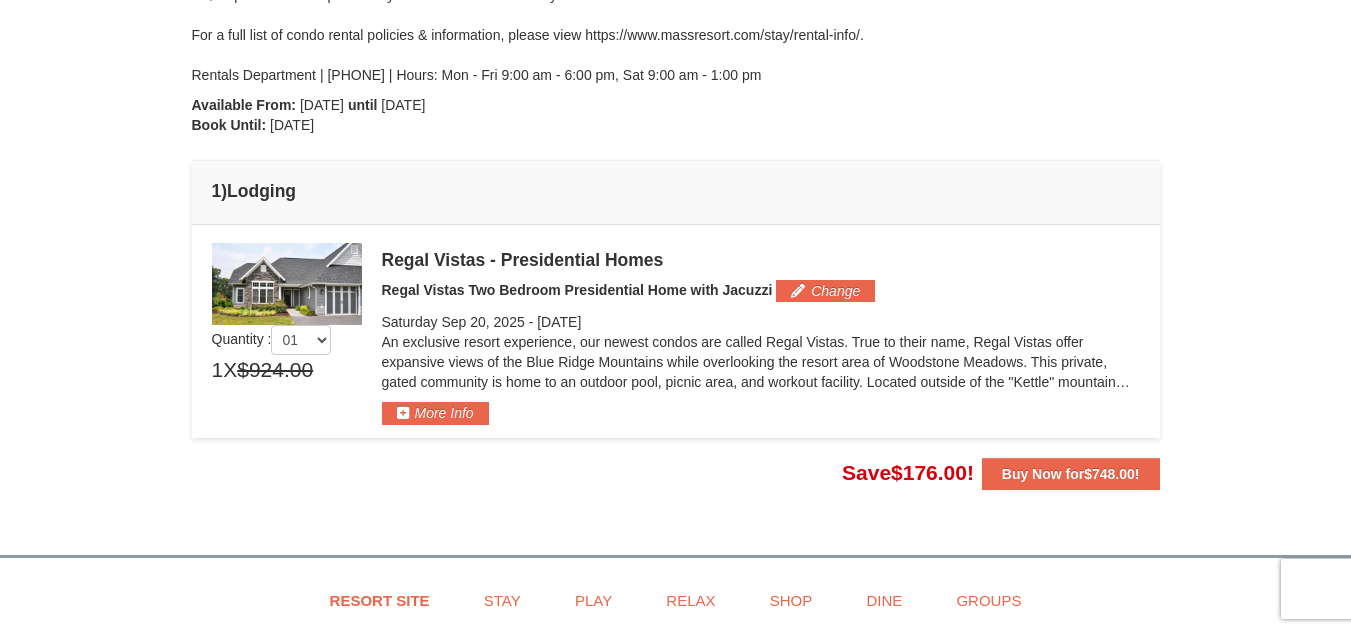 scroll, scrollTop: 427, scrollLeft: 0, axis: vertical 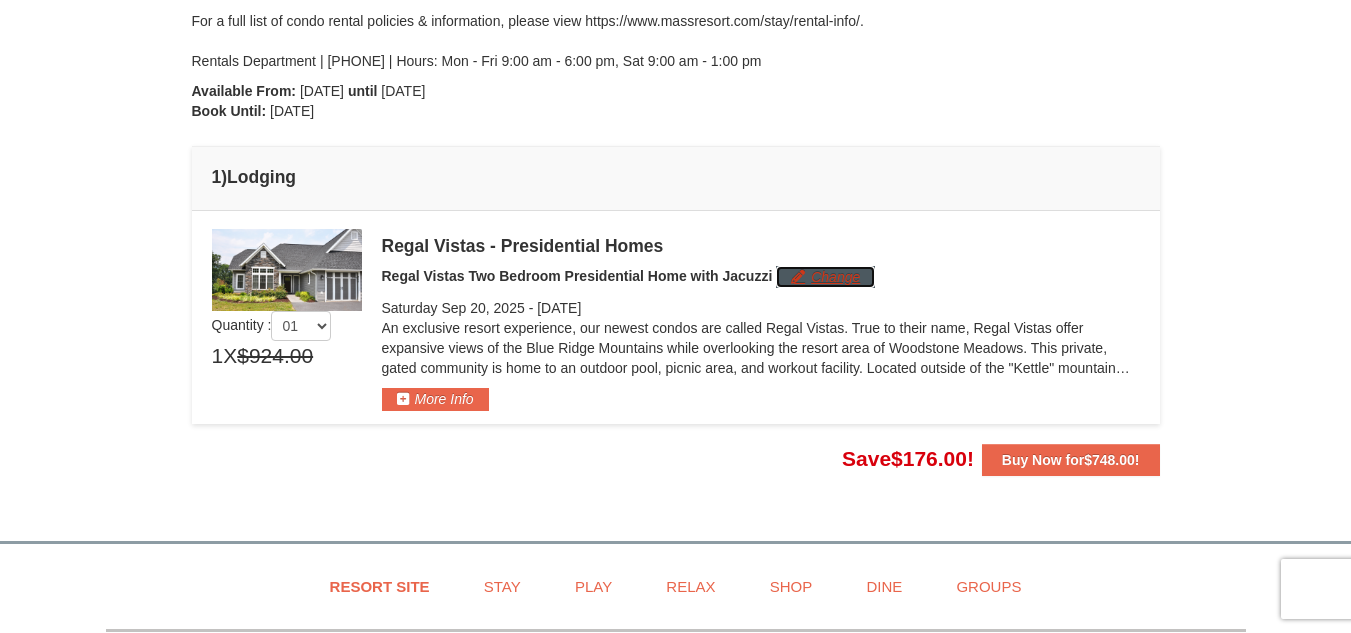 click on "Change" at bounding box center (825, 277) 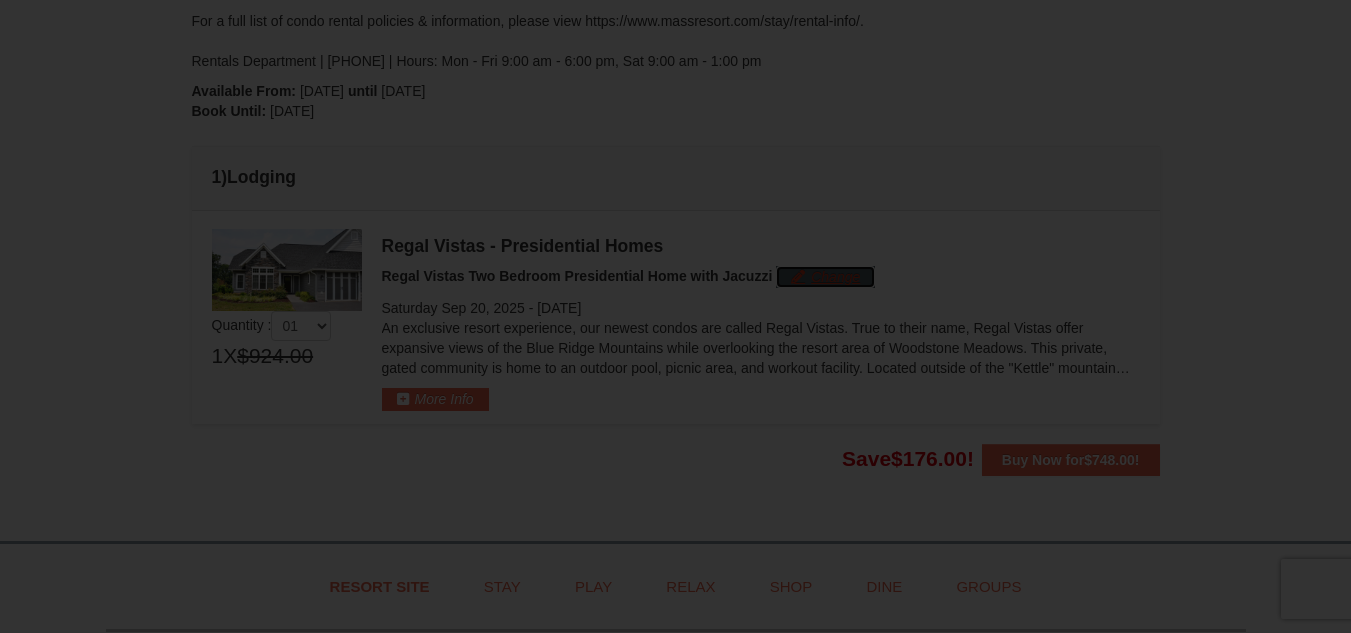 scroll, scrollTop: 482, scrollLeft: 0, axis: vertical 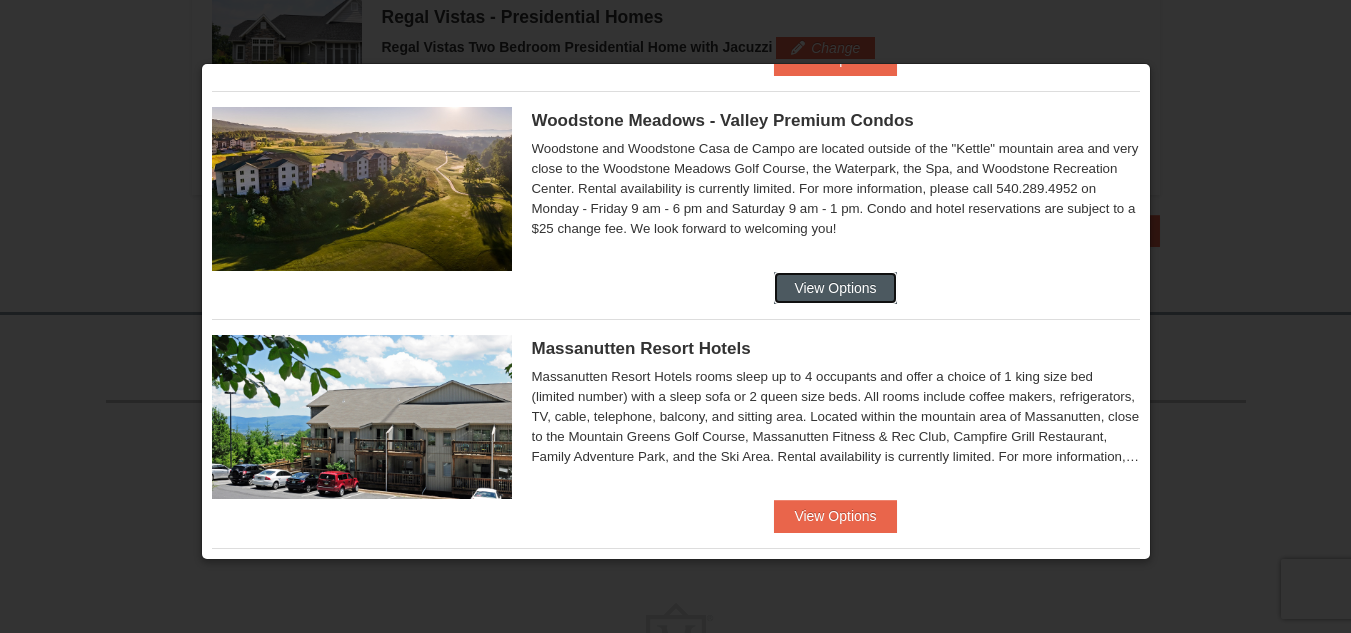 click on "View Options" at bounding box center [835, 288] 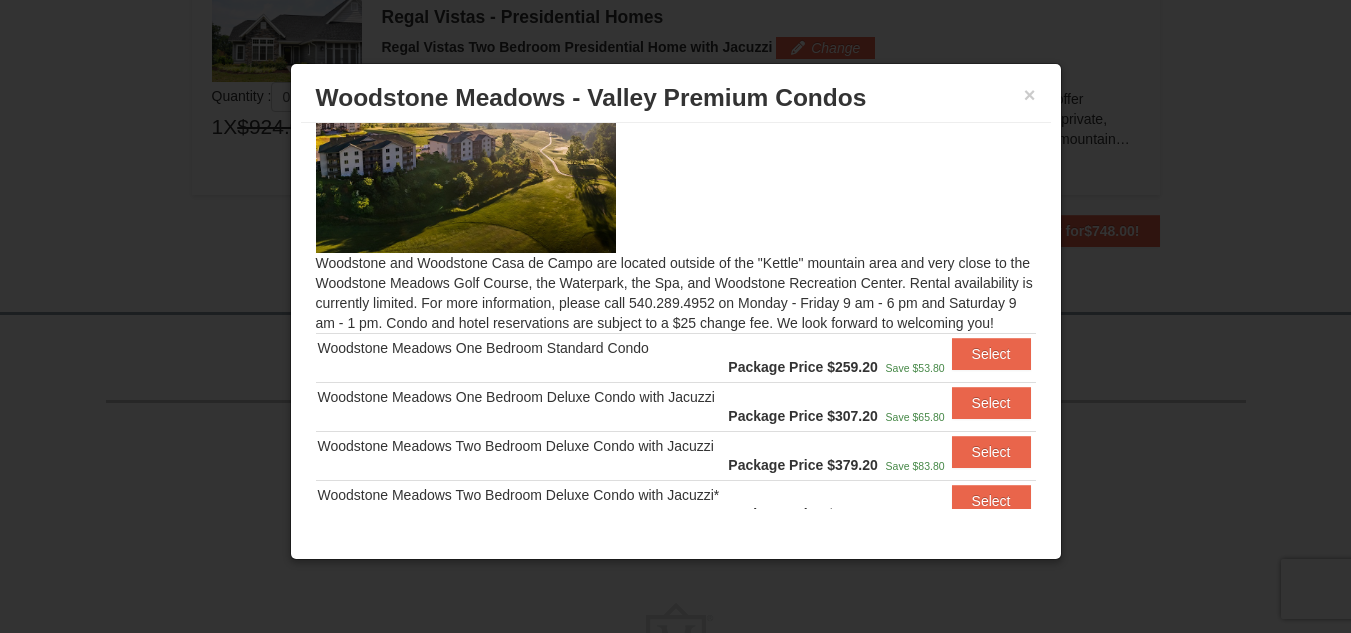 scroll, scrollTop: 143, scrollLeft: 0, axis: vertical 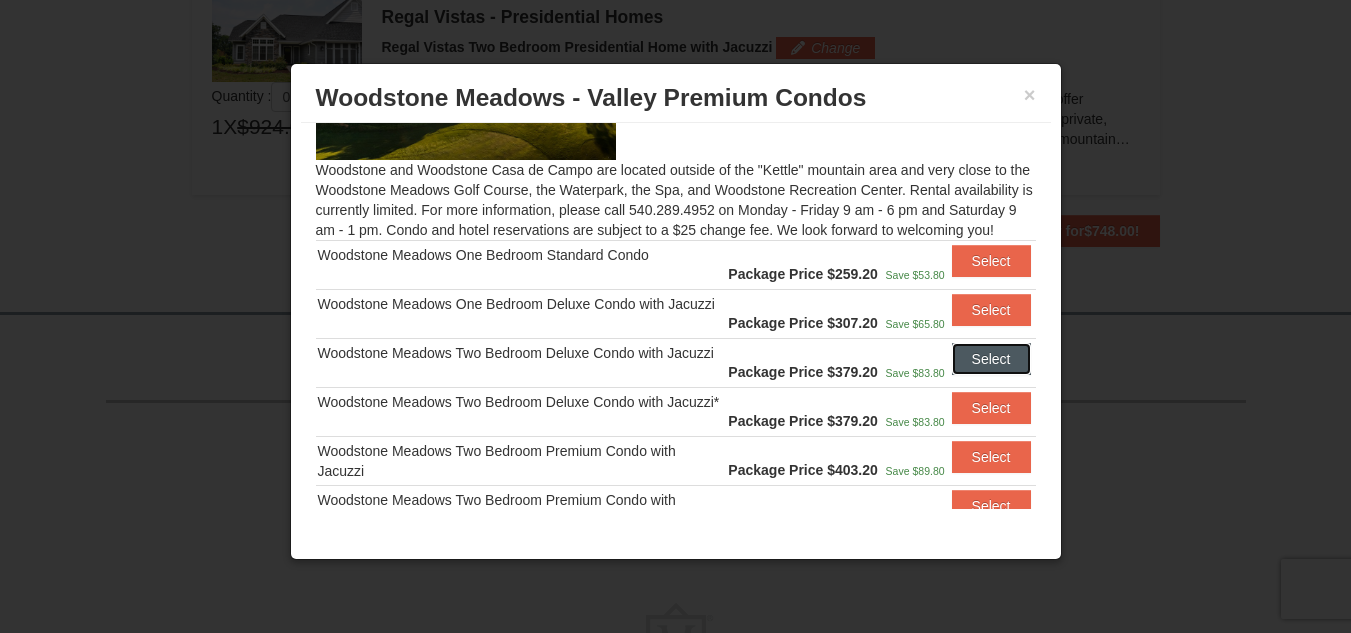 click on "Select" at bounding box center (991, 359) 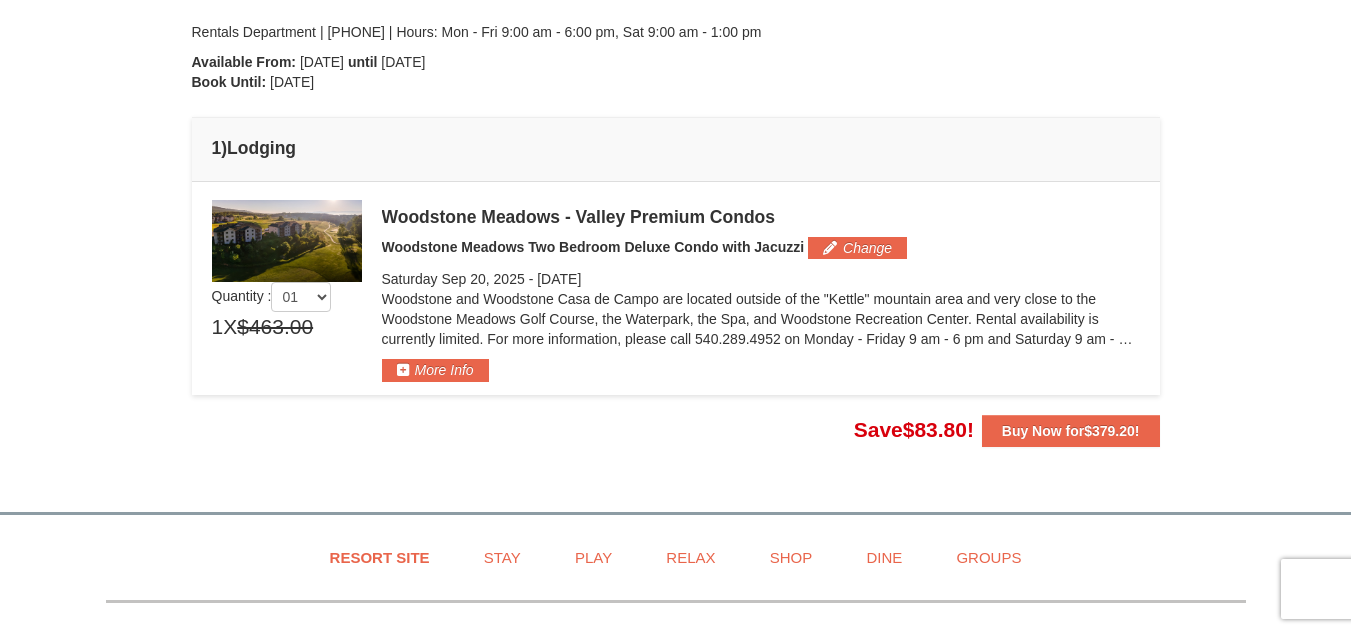 scroll, scrollTop: 429, scrollLeft: 0, axis: vertical 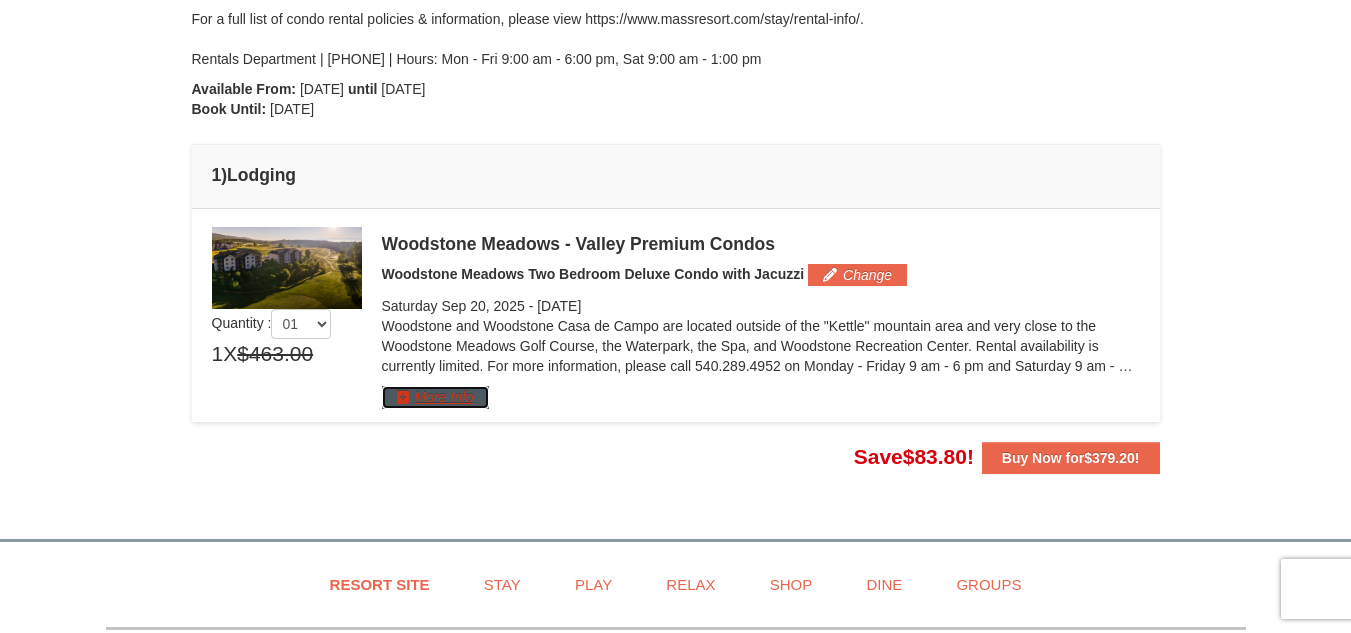 click on "More Info" at bounding box center (435, 397) 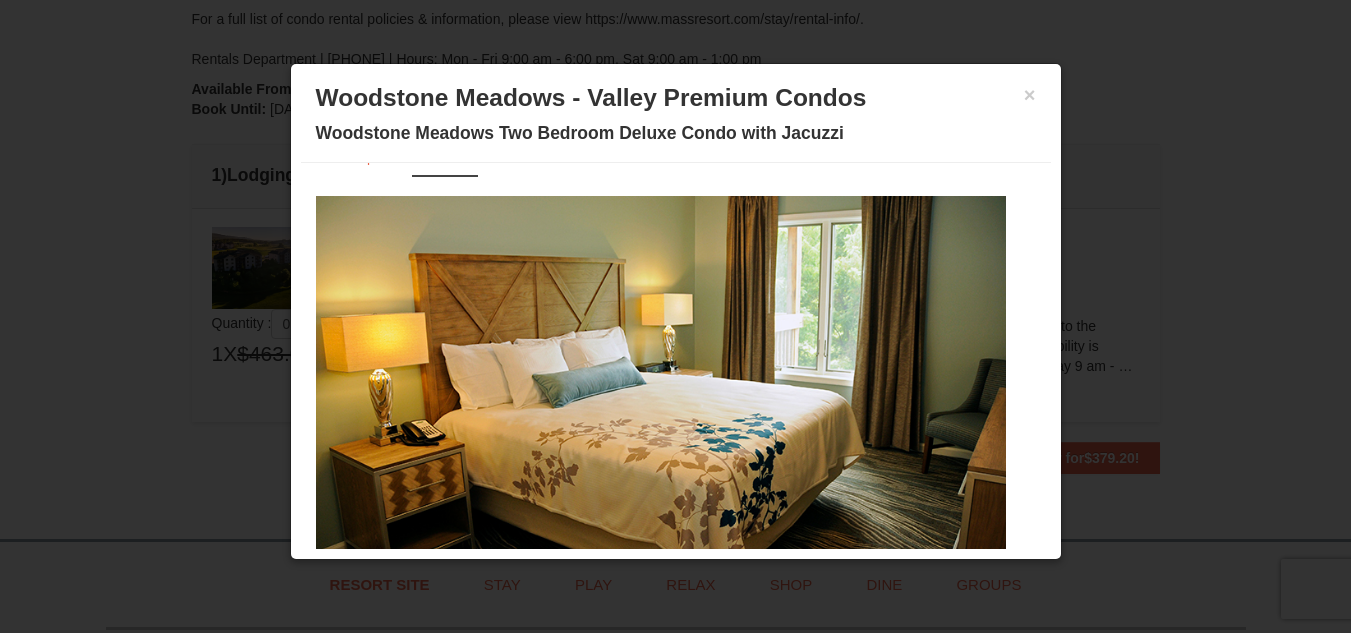 scroll, scrollTop: 80, scrollLeft: 0, axis: vertical 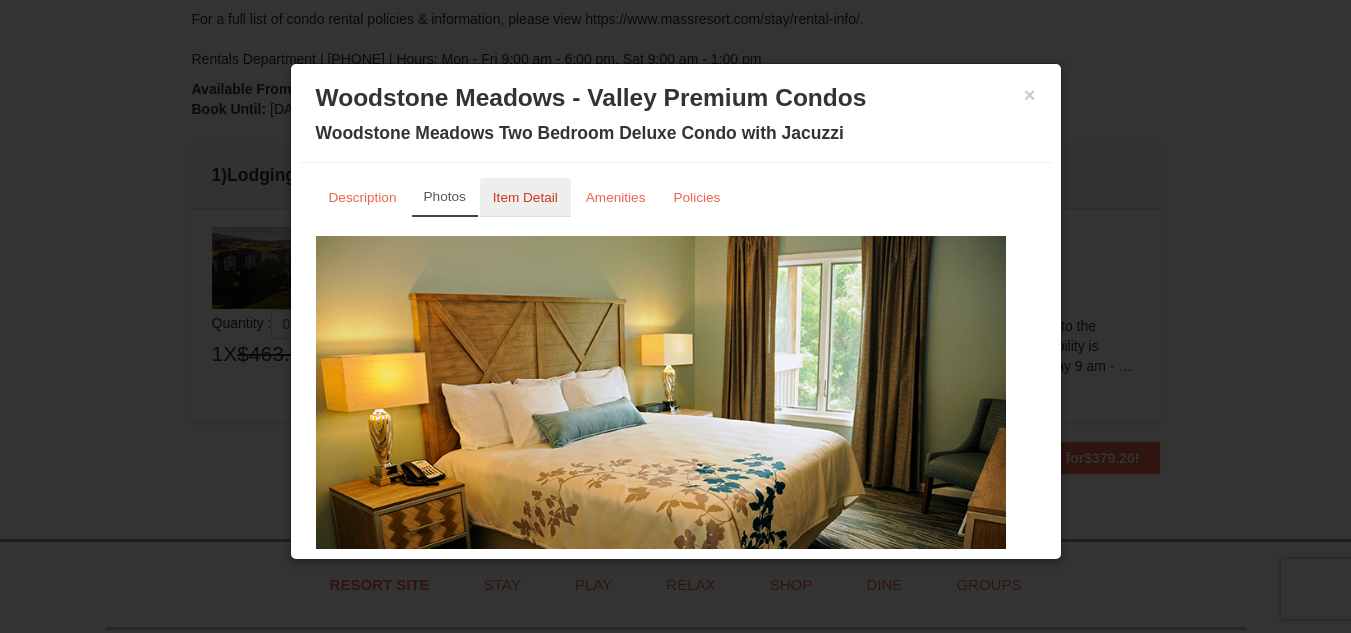 click on "Item Detail" at bounding box center (525, 197) 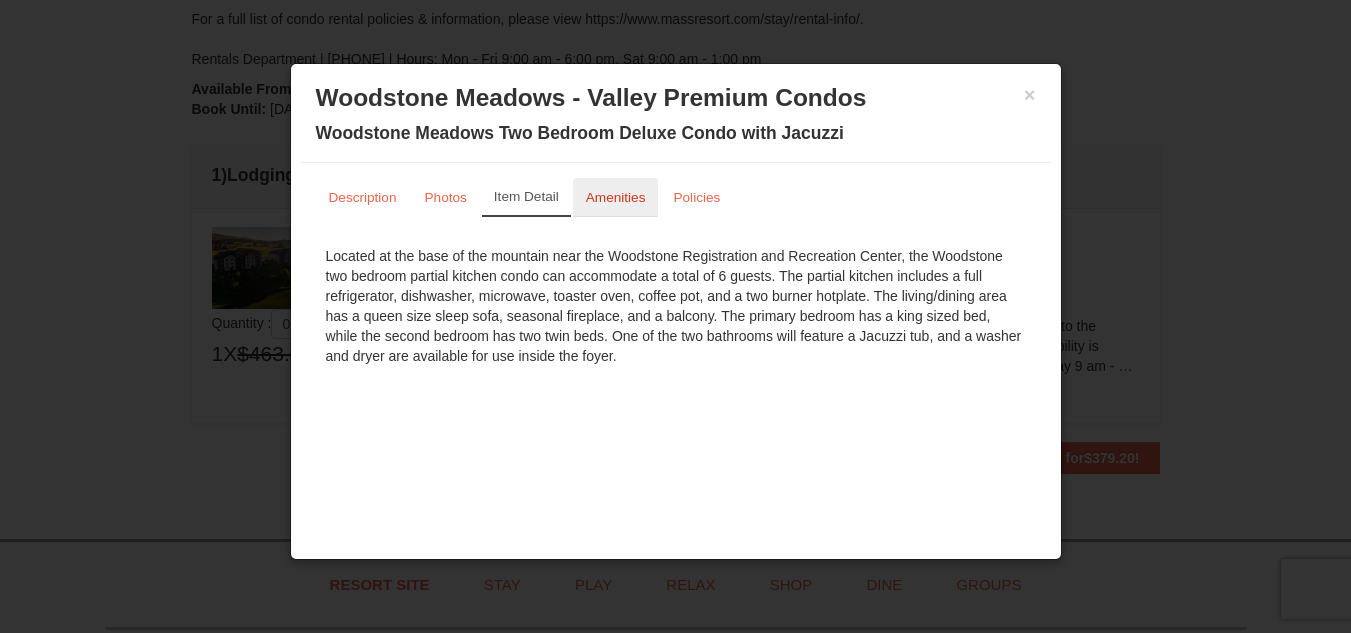 click on "Amenities" at bounding box center [616, 197] 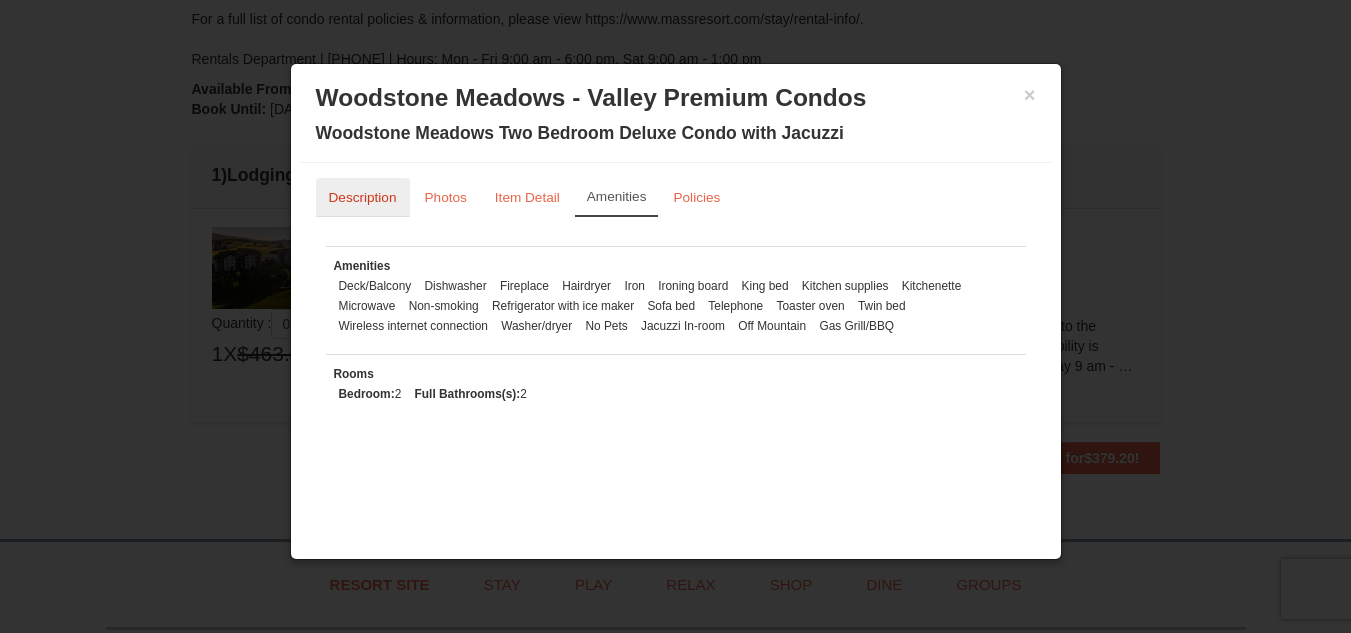 click on "Description" at bounding box center (363, 197) 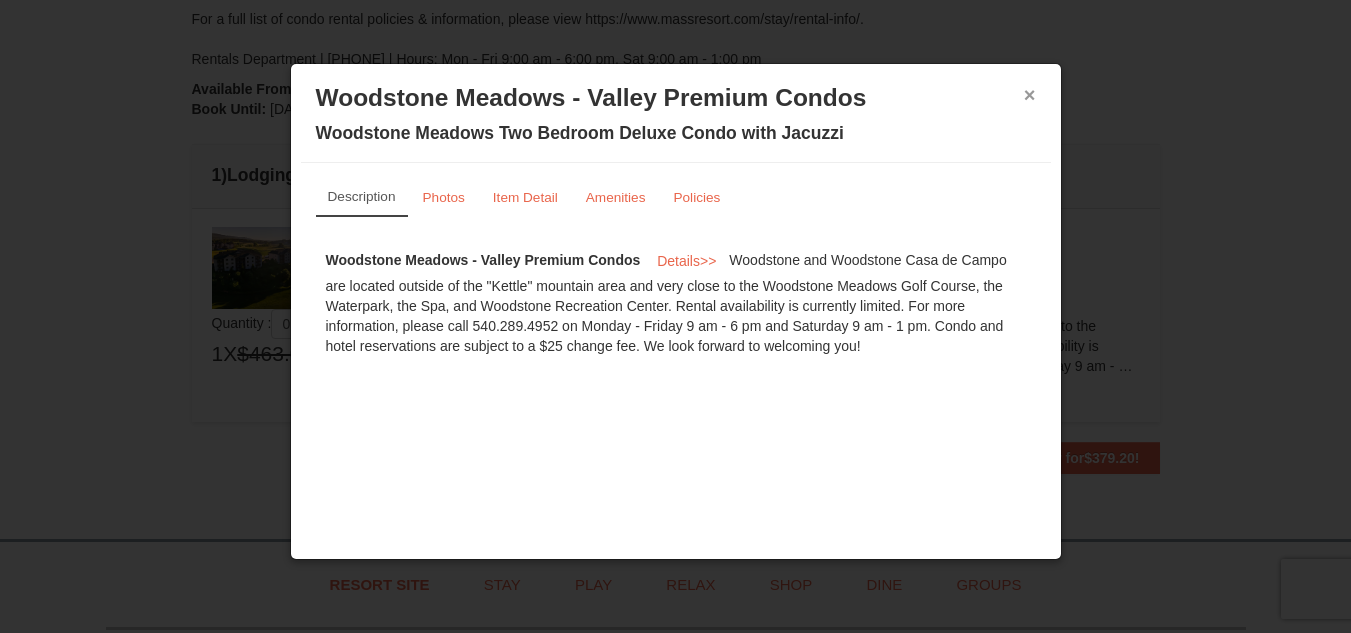 click on "×" at bounding box center [1030, 95] 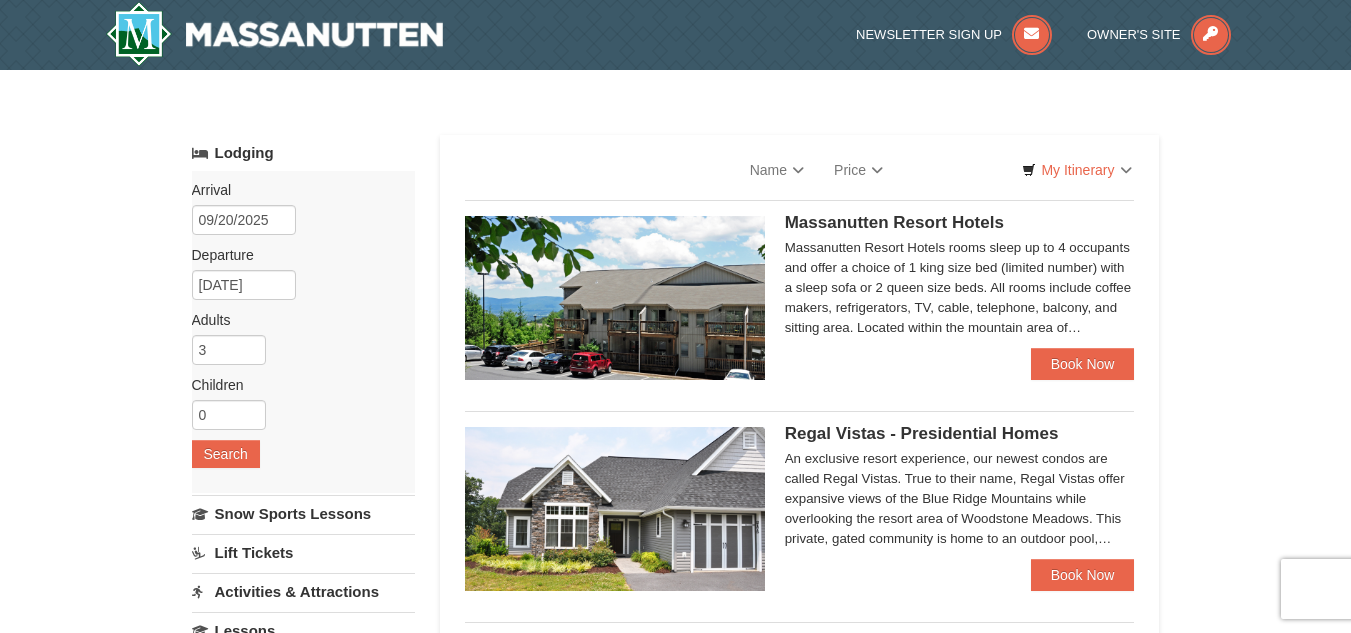 scroll, scrollTop: 0, scrollLeft: 0, axis: both 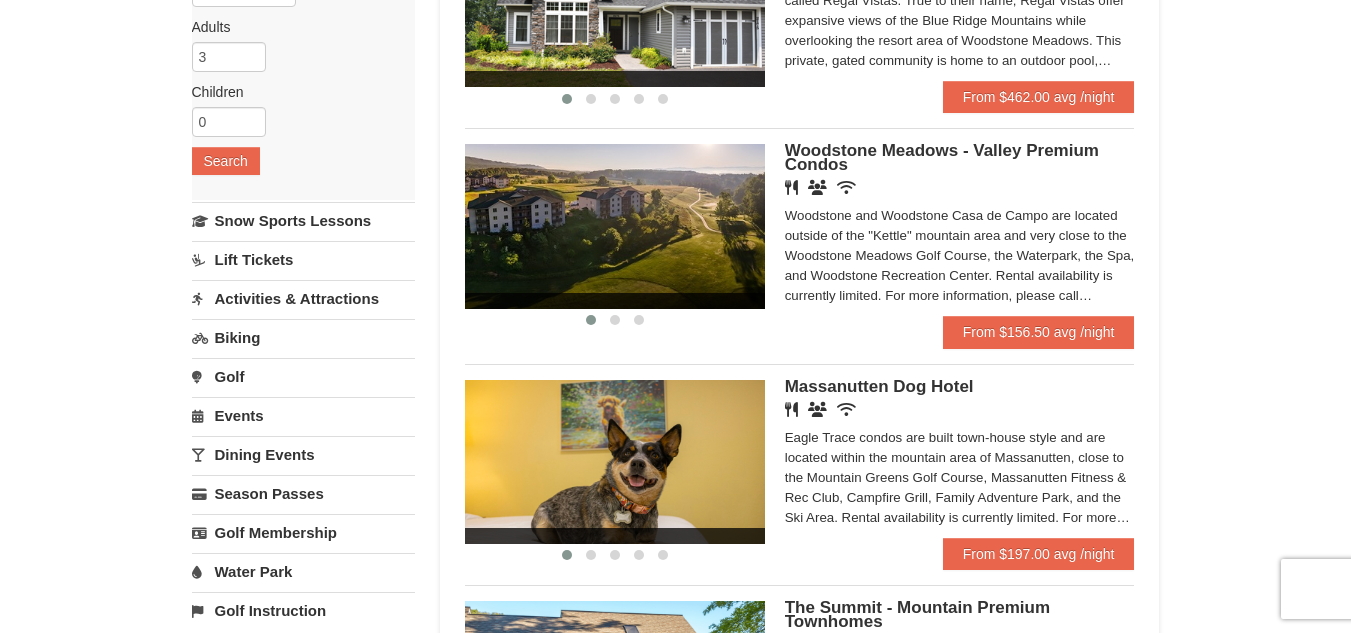 click on "Water Park" at bounding box center [303, 571] 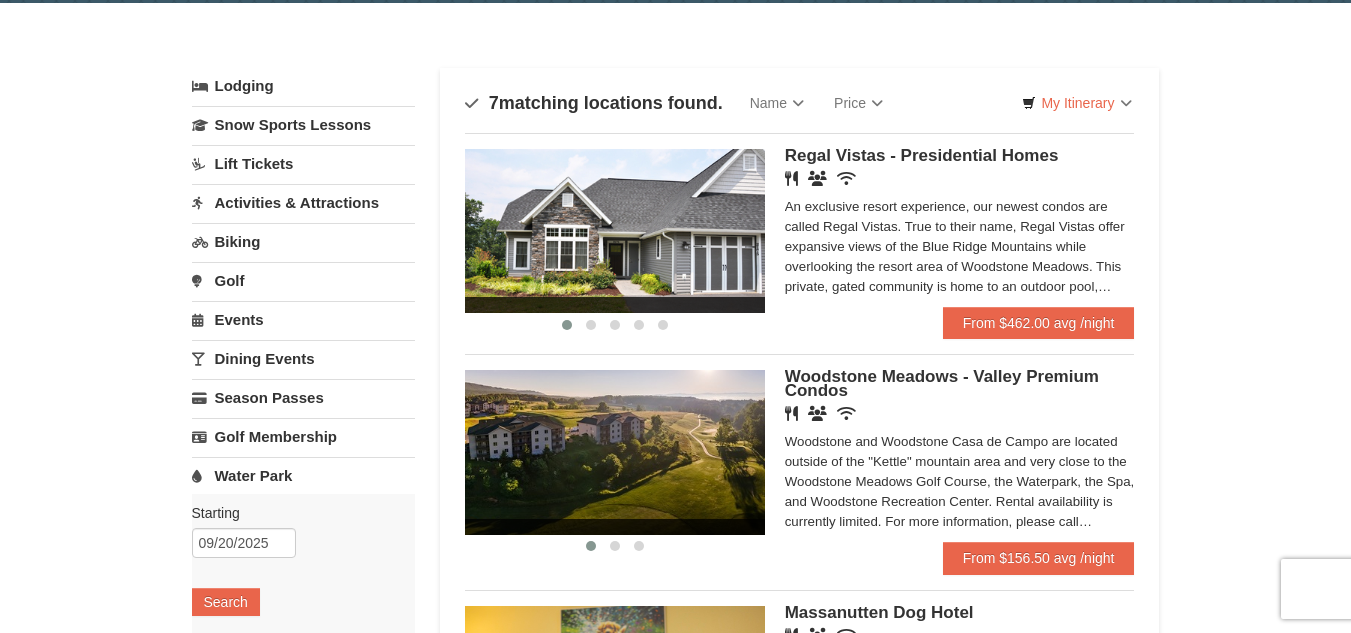 scroll, scrollTop: 0, scrollLeft: 0, axis: both 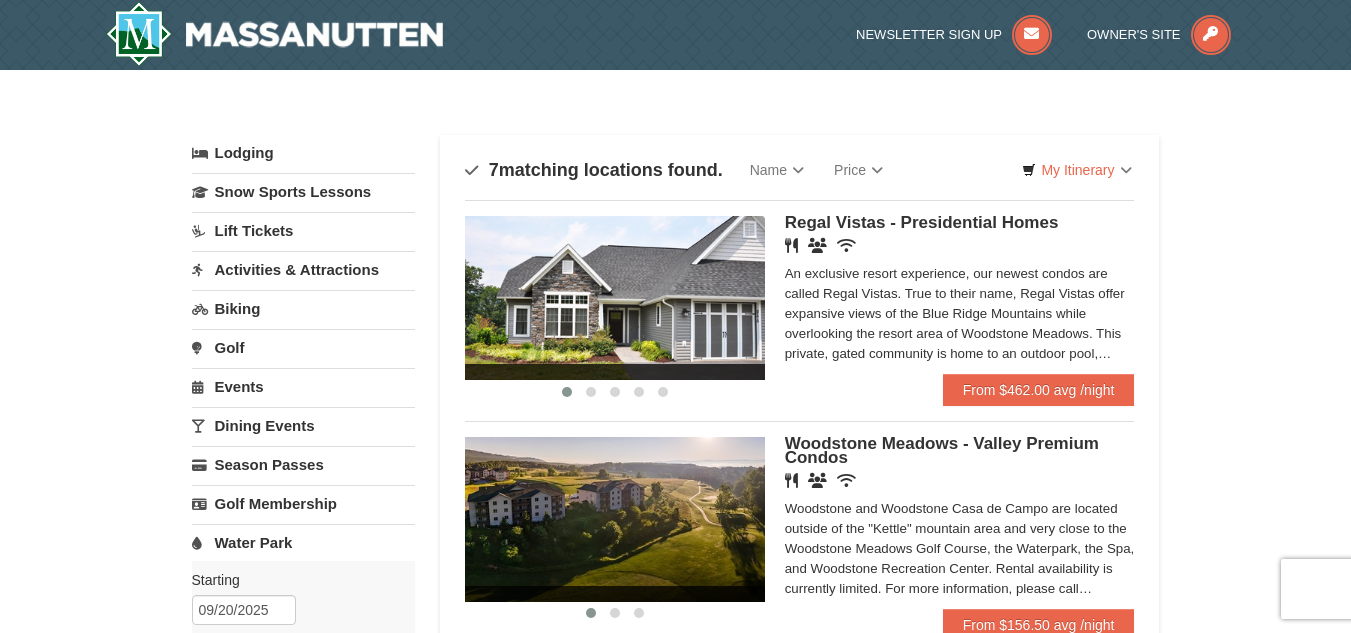 click on "Events" at bounding box center (303, 386) 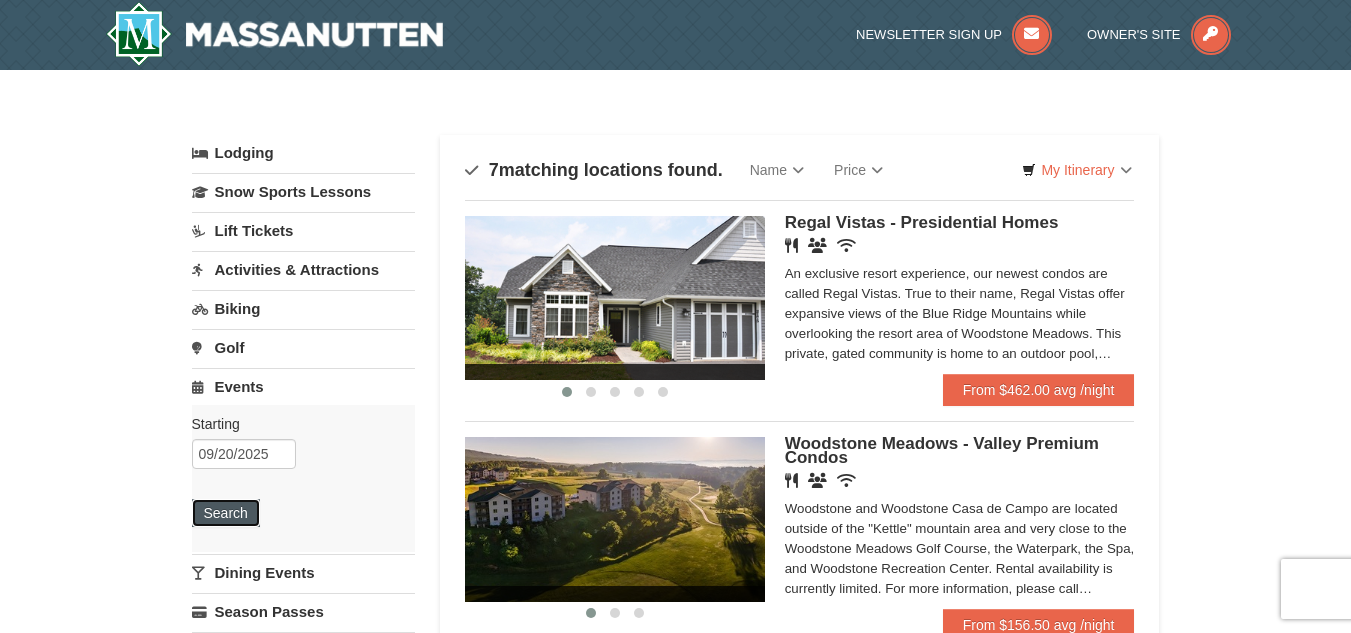 click on "Search" at bounding box center [226, 513] 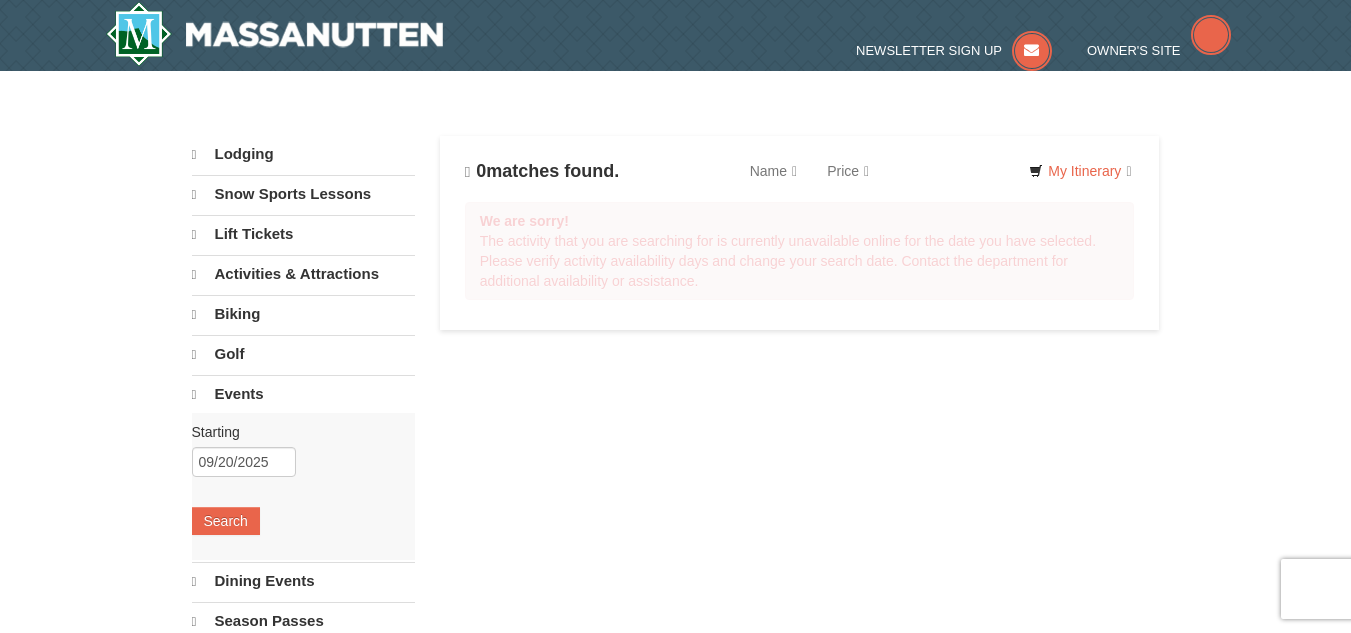 scroll, scrollTop: 0, scrollLeft: 0, axis: both 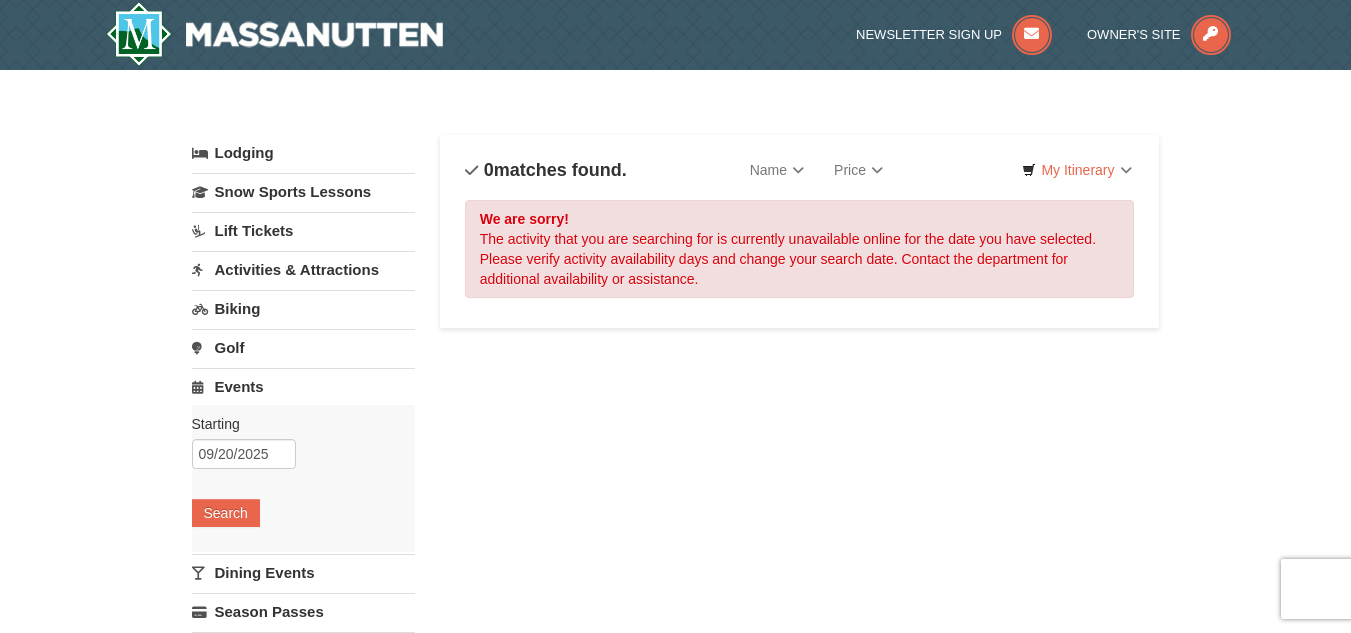 click on "Events" at bounding box center (303, 386) 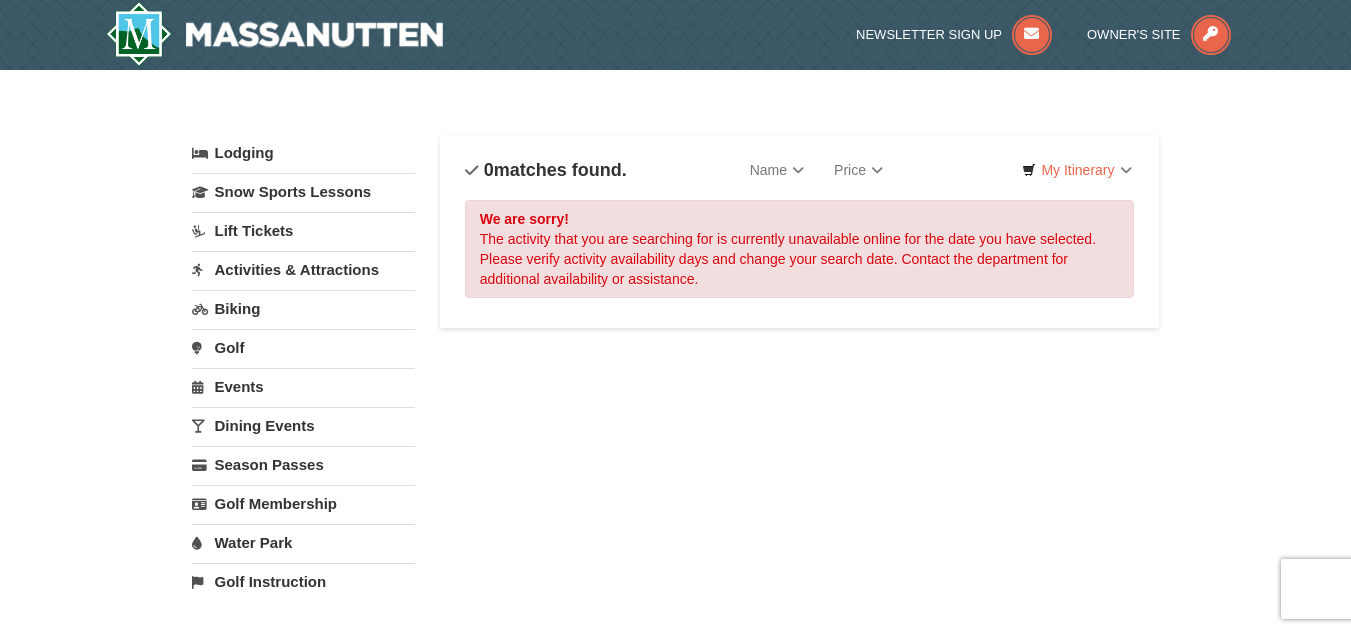 click on "Dining Events" at bounding box center [303, 425] 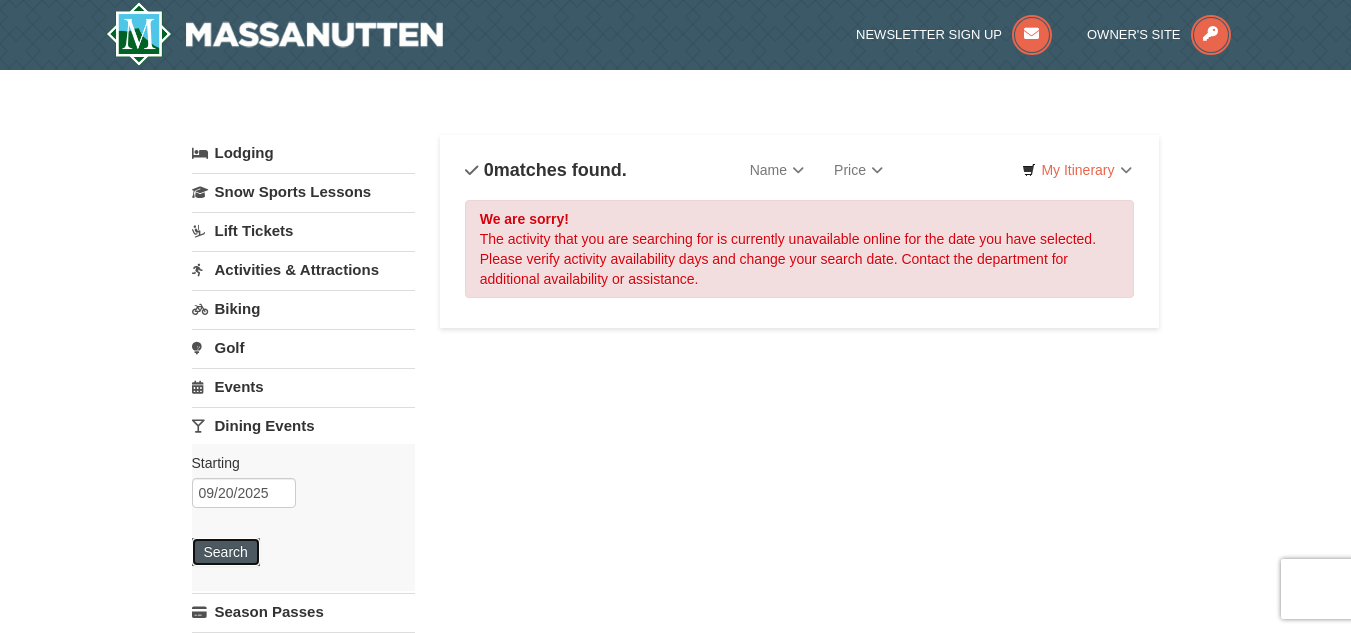 click on "Search" at bounding box center [226, 552] 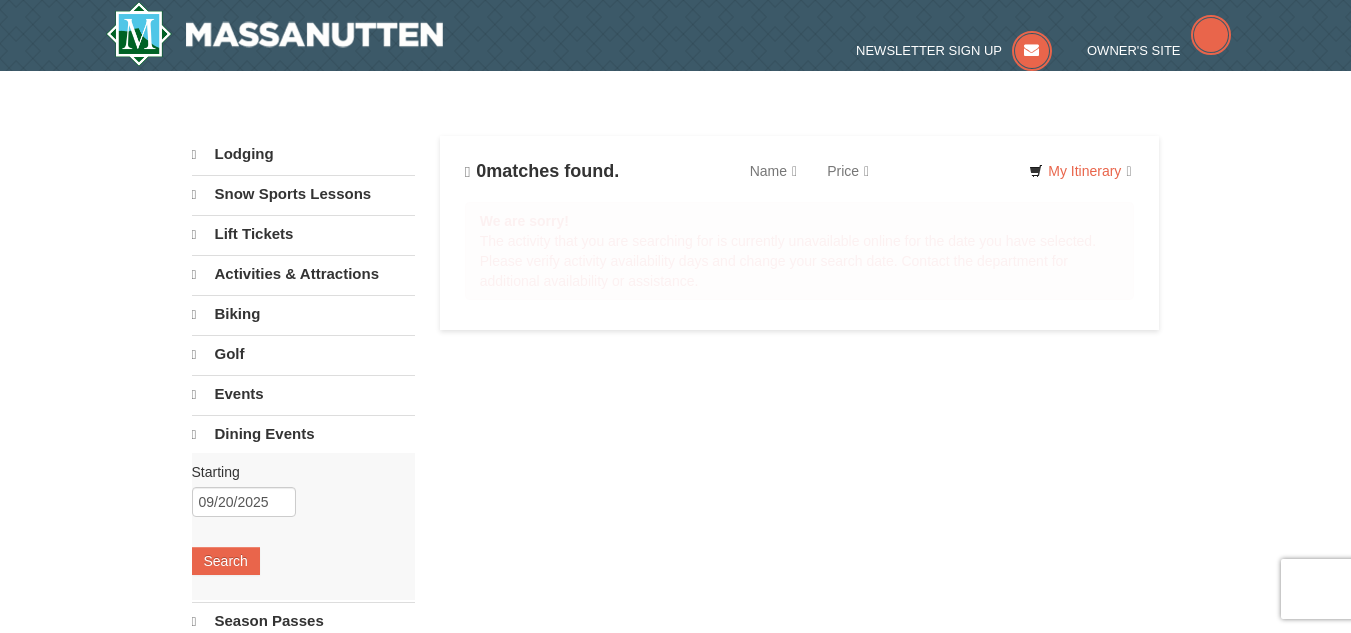 scroll, scrollTop: 0, scrollLeft: 0, axis: both 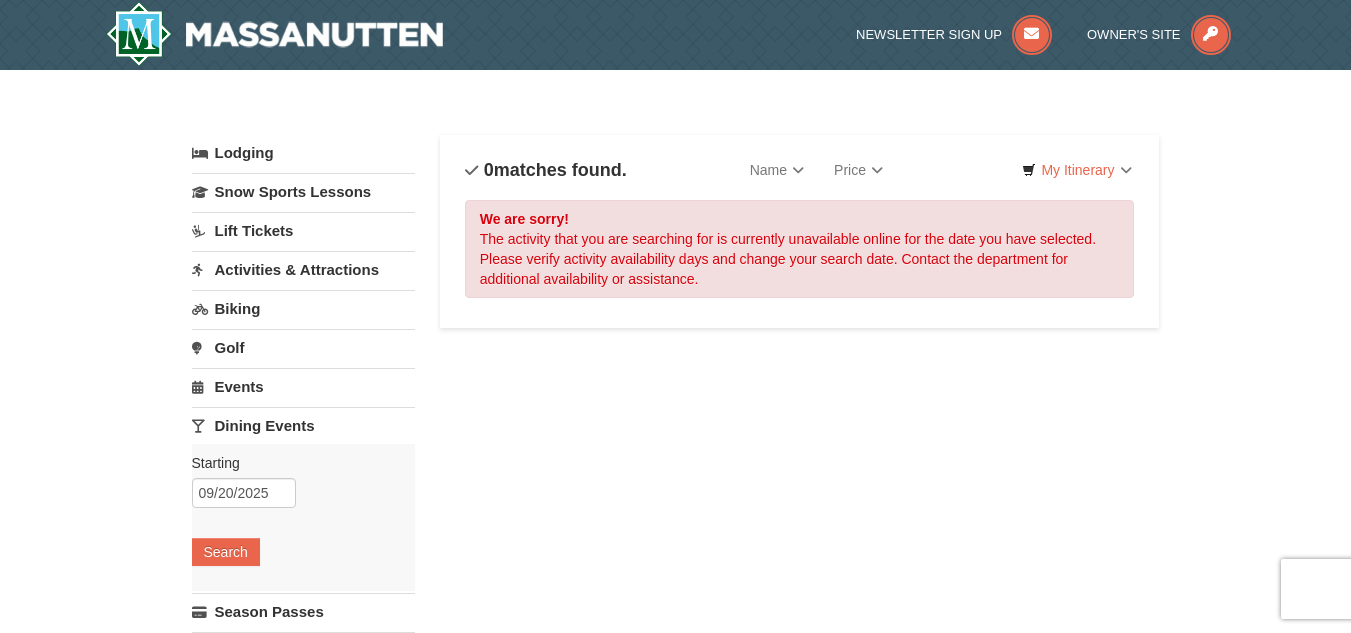 click on "Dining Events" at bounding box center [303, 425] 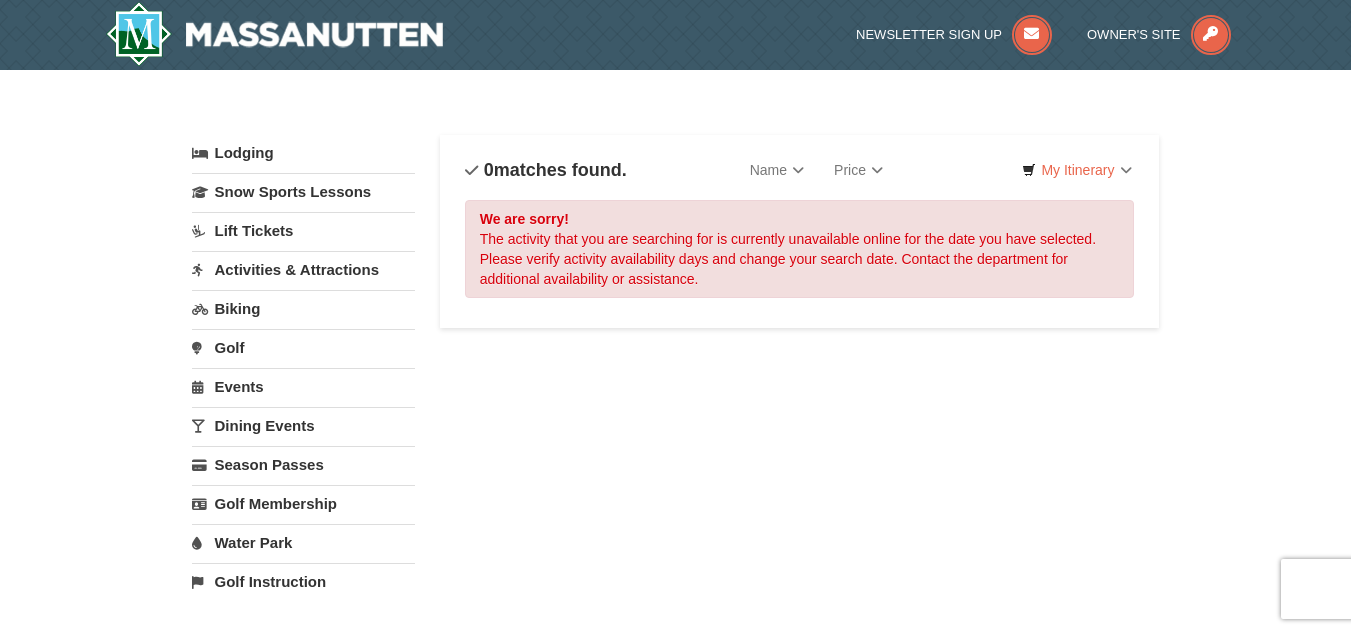 click on "Water Park" at bounding box center (303, 542) 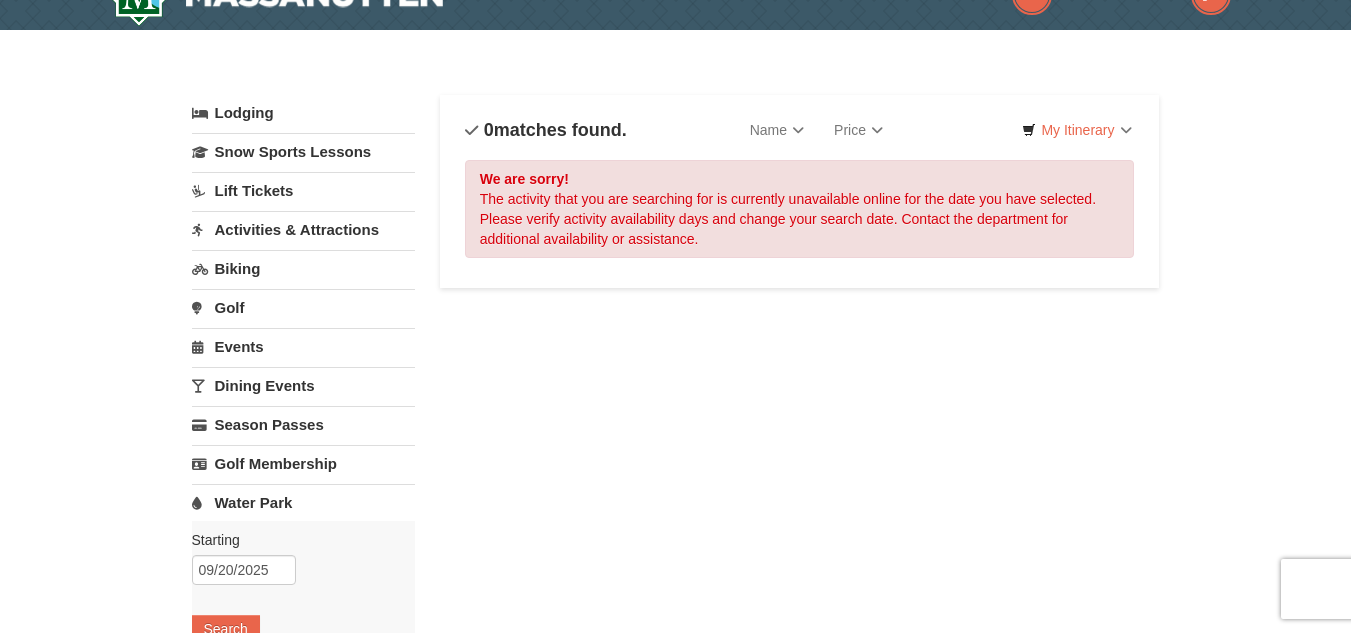 scroll, scrollTop: 80, scrollLeft: 0, axis: vertical 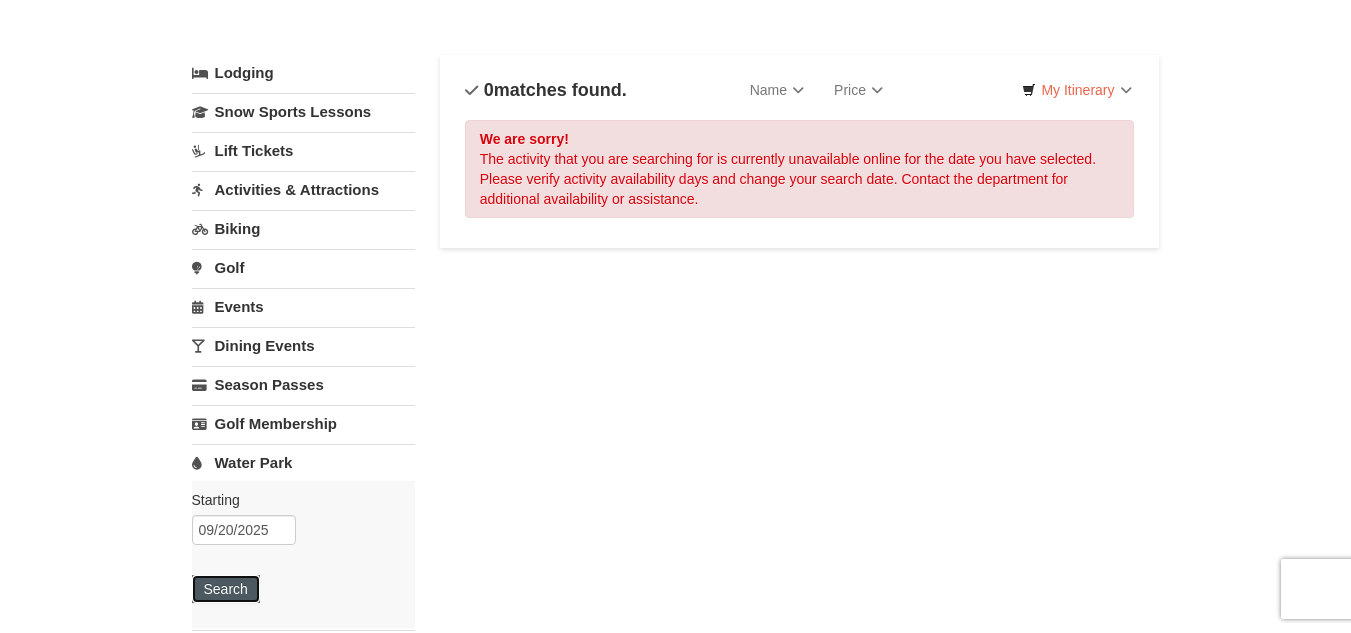 click on "Search" at bounding box center (226, 589) 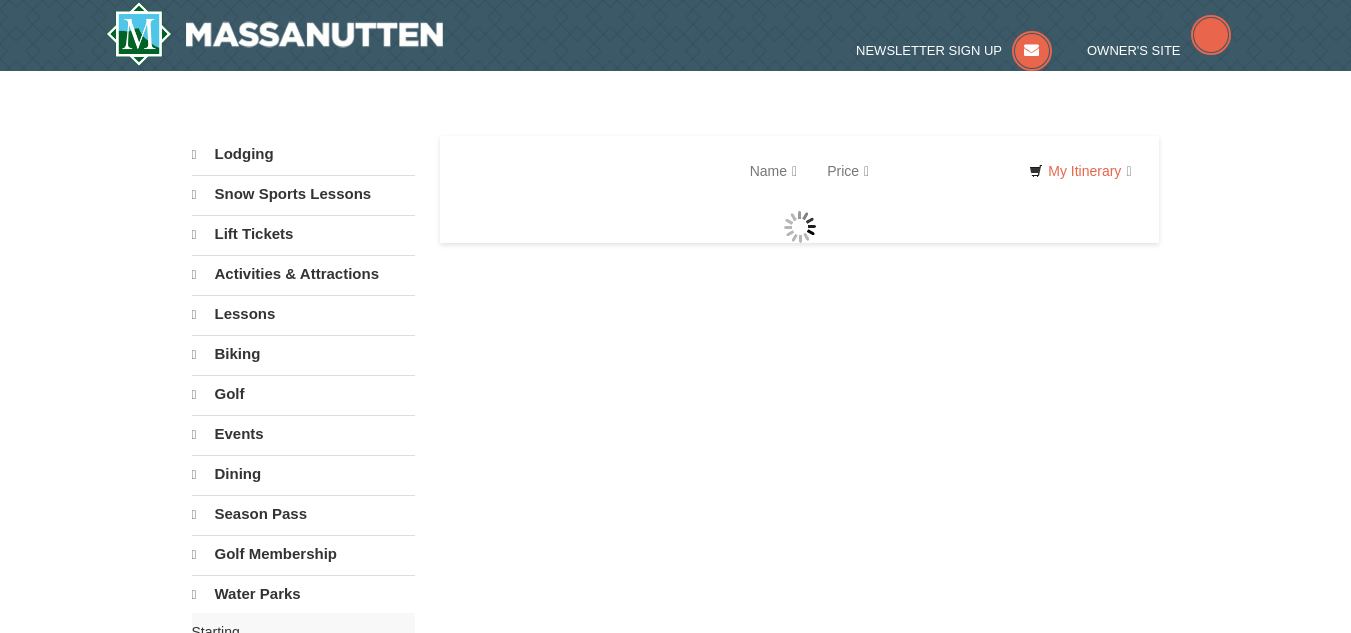 scroll, scrollTop: 0, scrollLeft: 0, axis: both 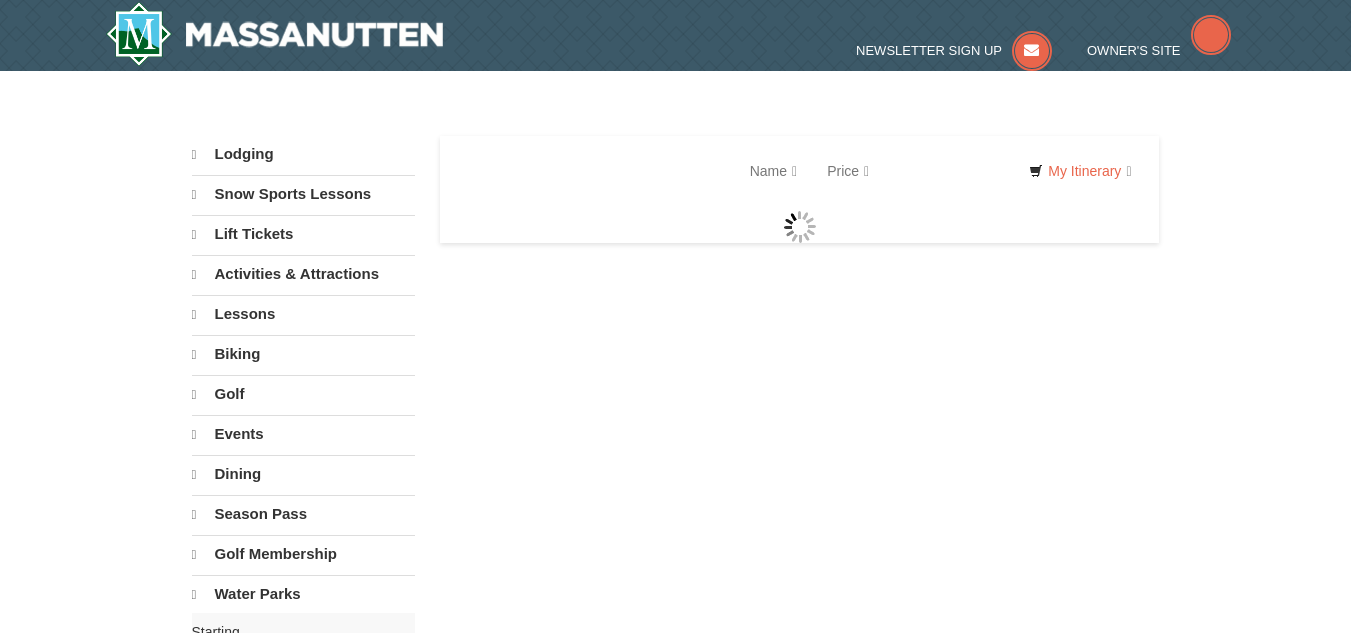select on "8" 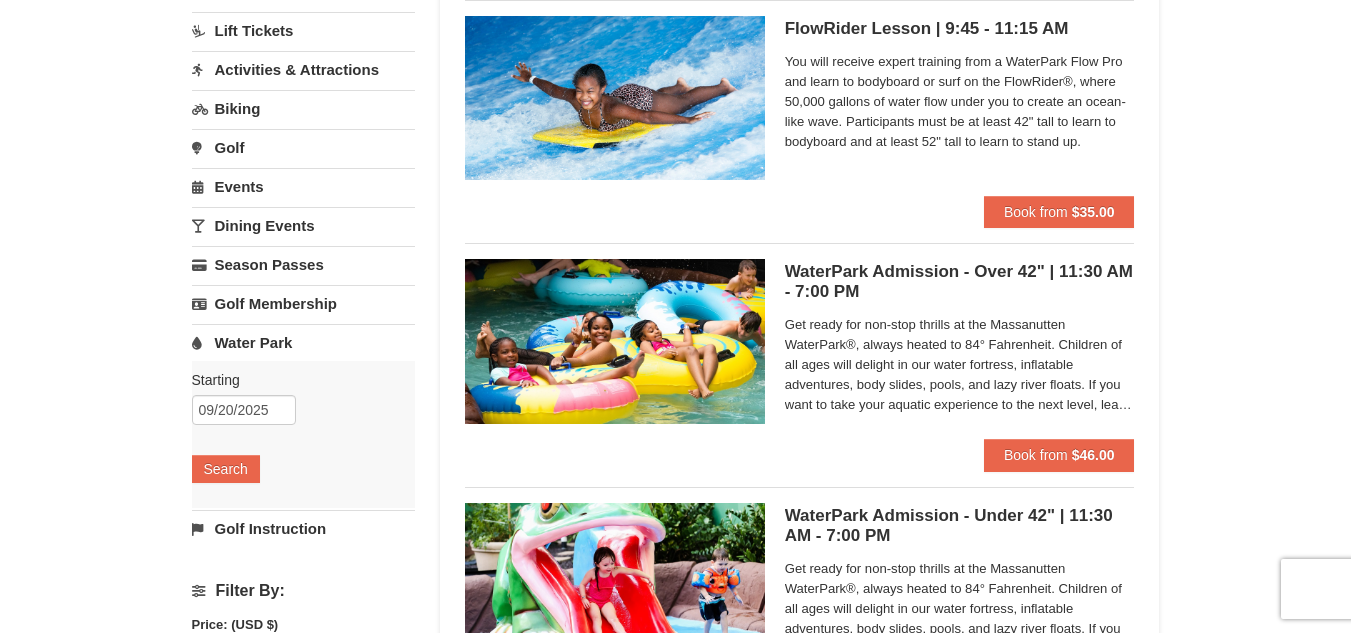 scroll, scrollTop: 240, scrollLeft: 0, axis: vertical 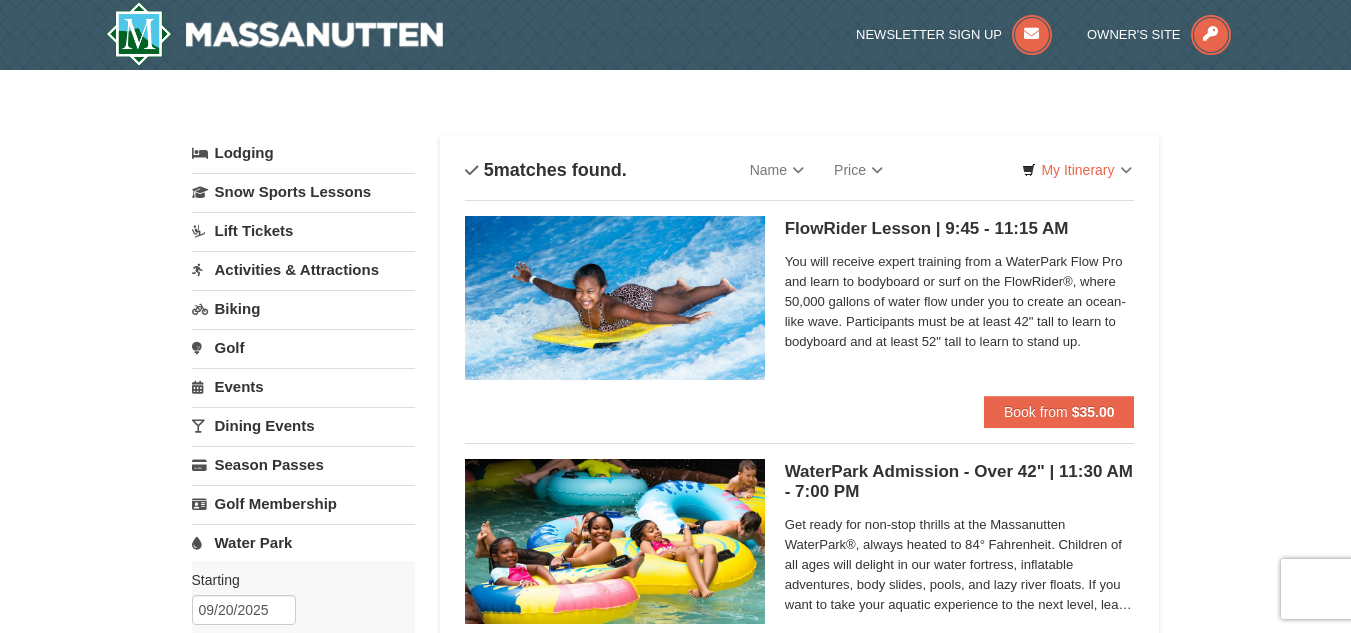 click on "Lodging" at bounding box center (303, 153) 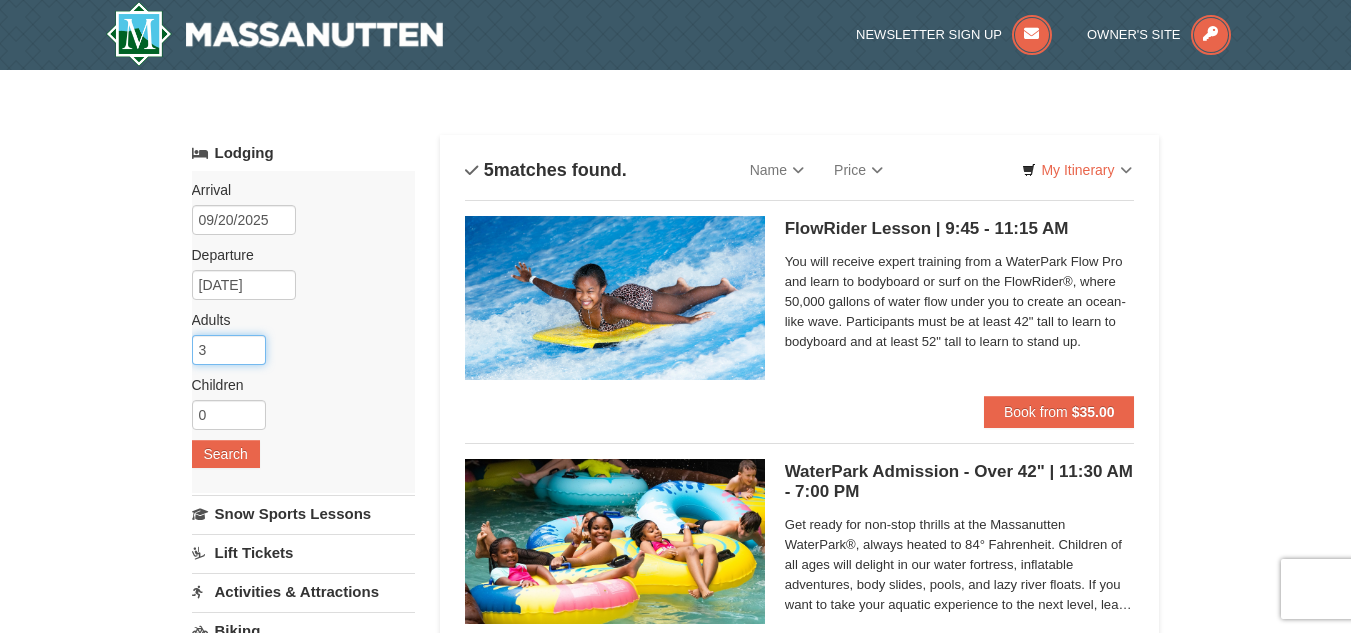 click on "3" at bounding box center [229, 350] 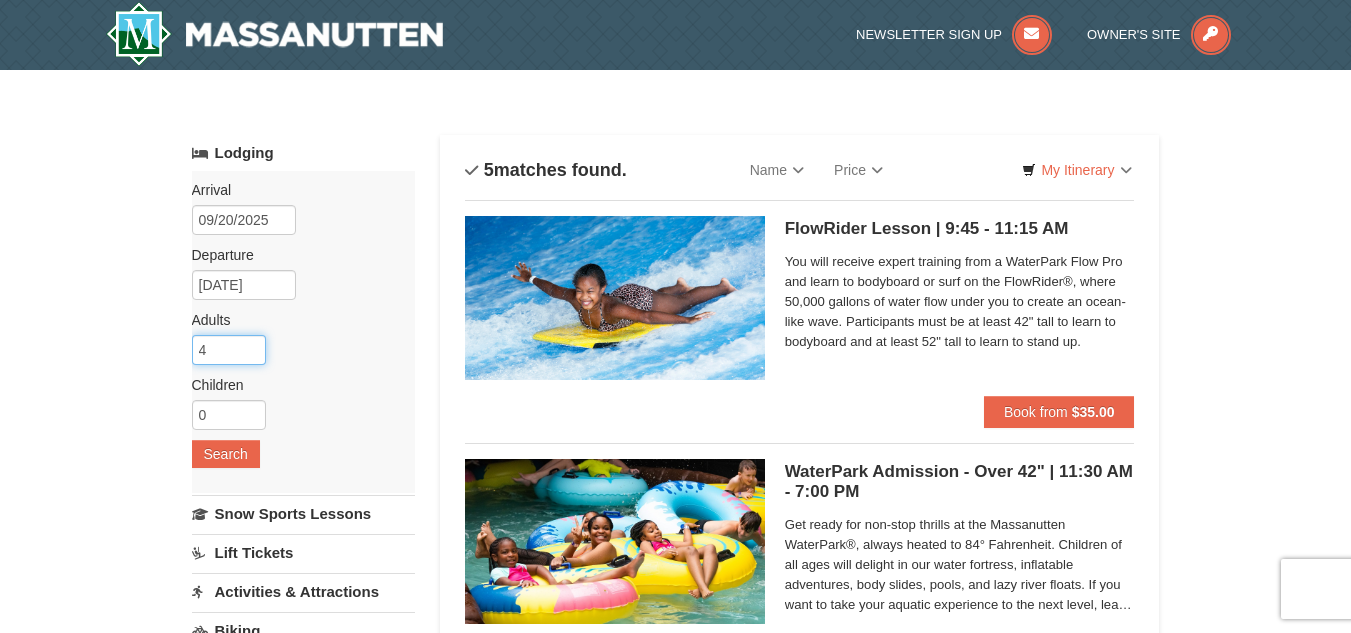 type on "4" 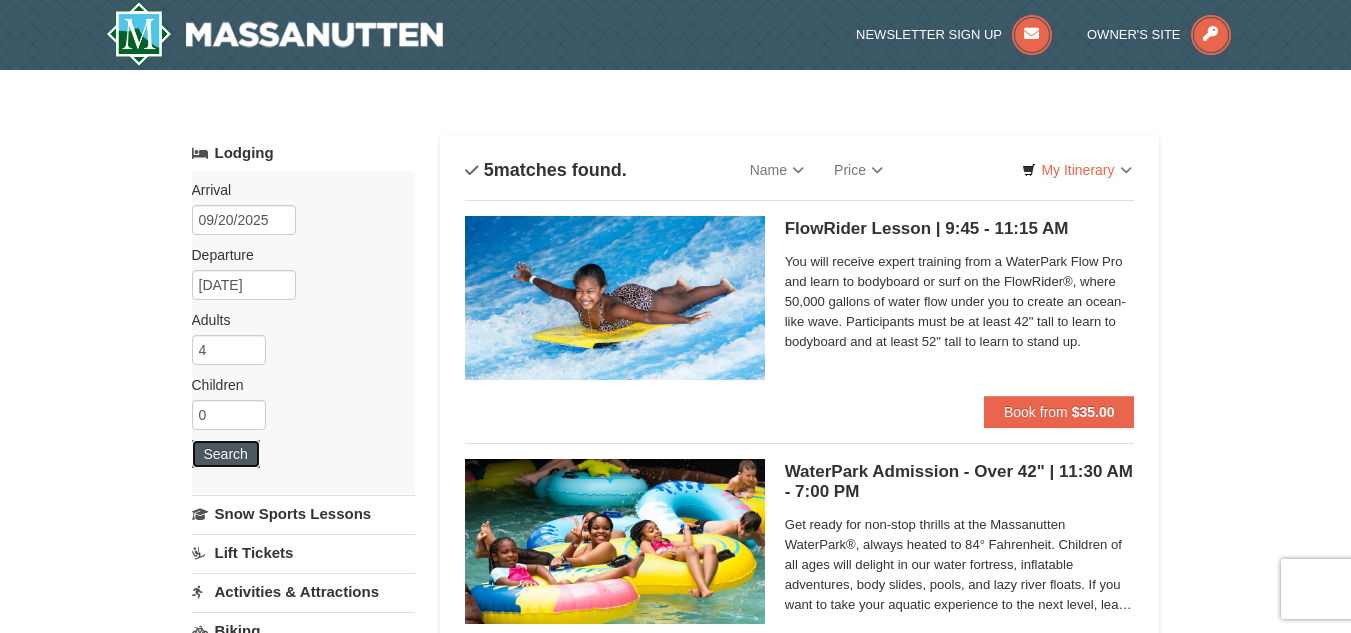 click on "Search" at bounding box center [226, 454] 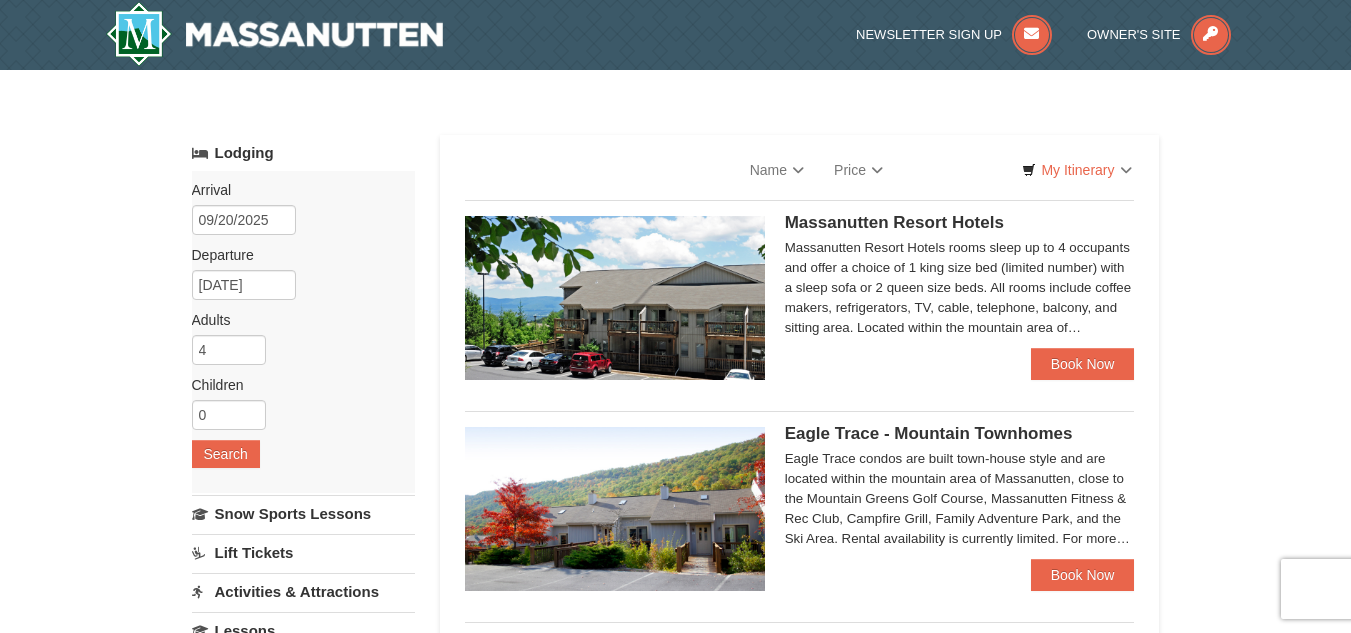 scroll, scrollTop: 0, scrollLeft: 0, axis: both 